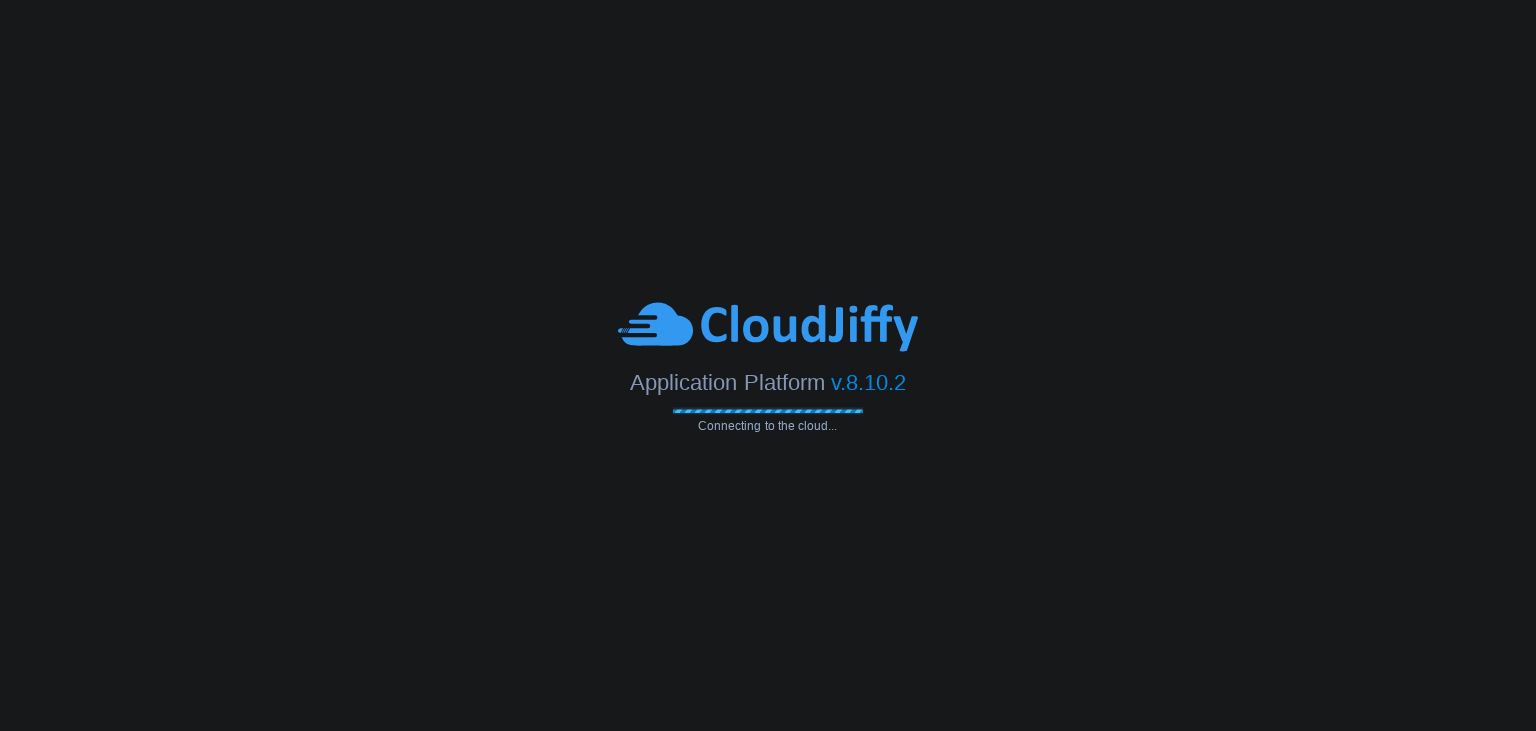 scroll, scrollTop: 0, scrollLeft: 0, axis: both 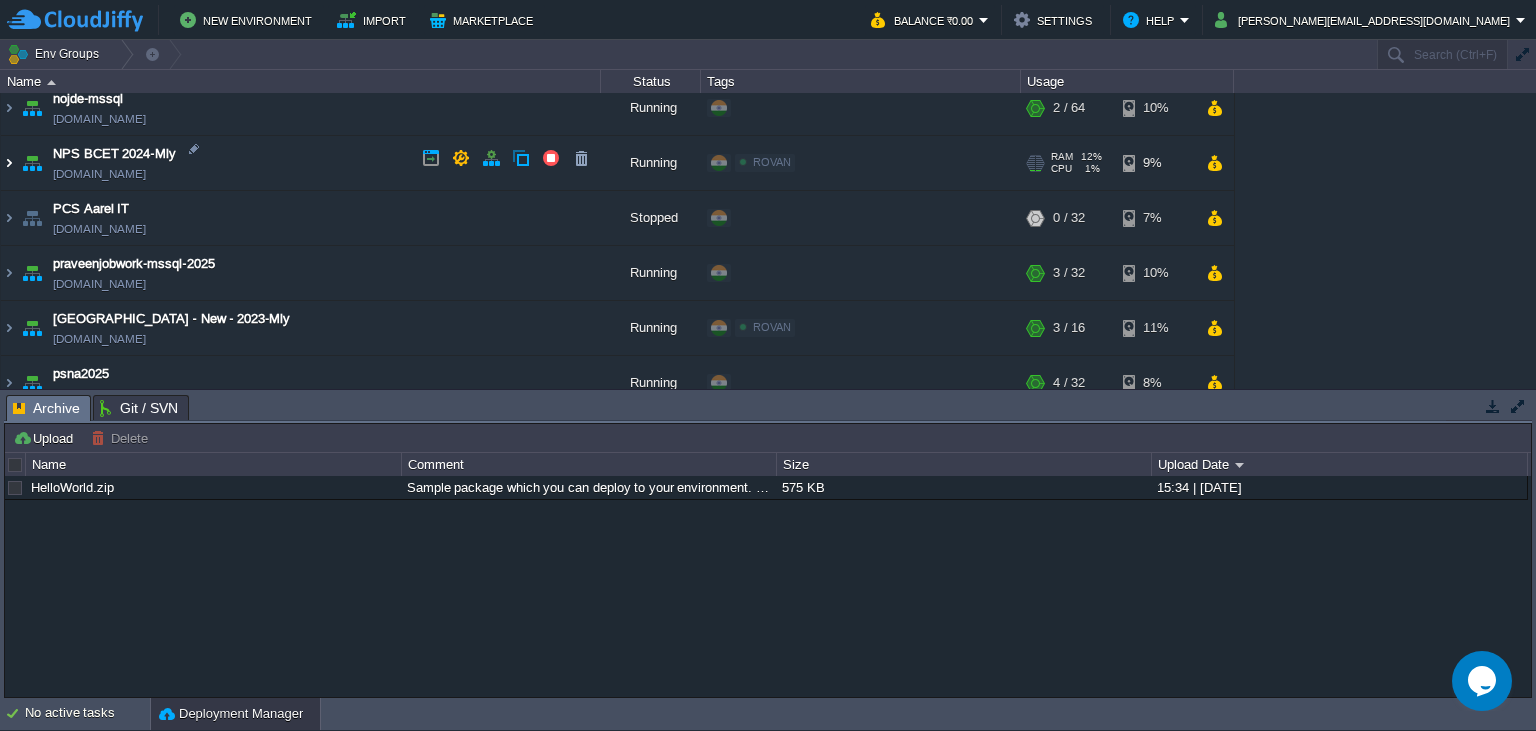 click at bounding box center [9, 163] 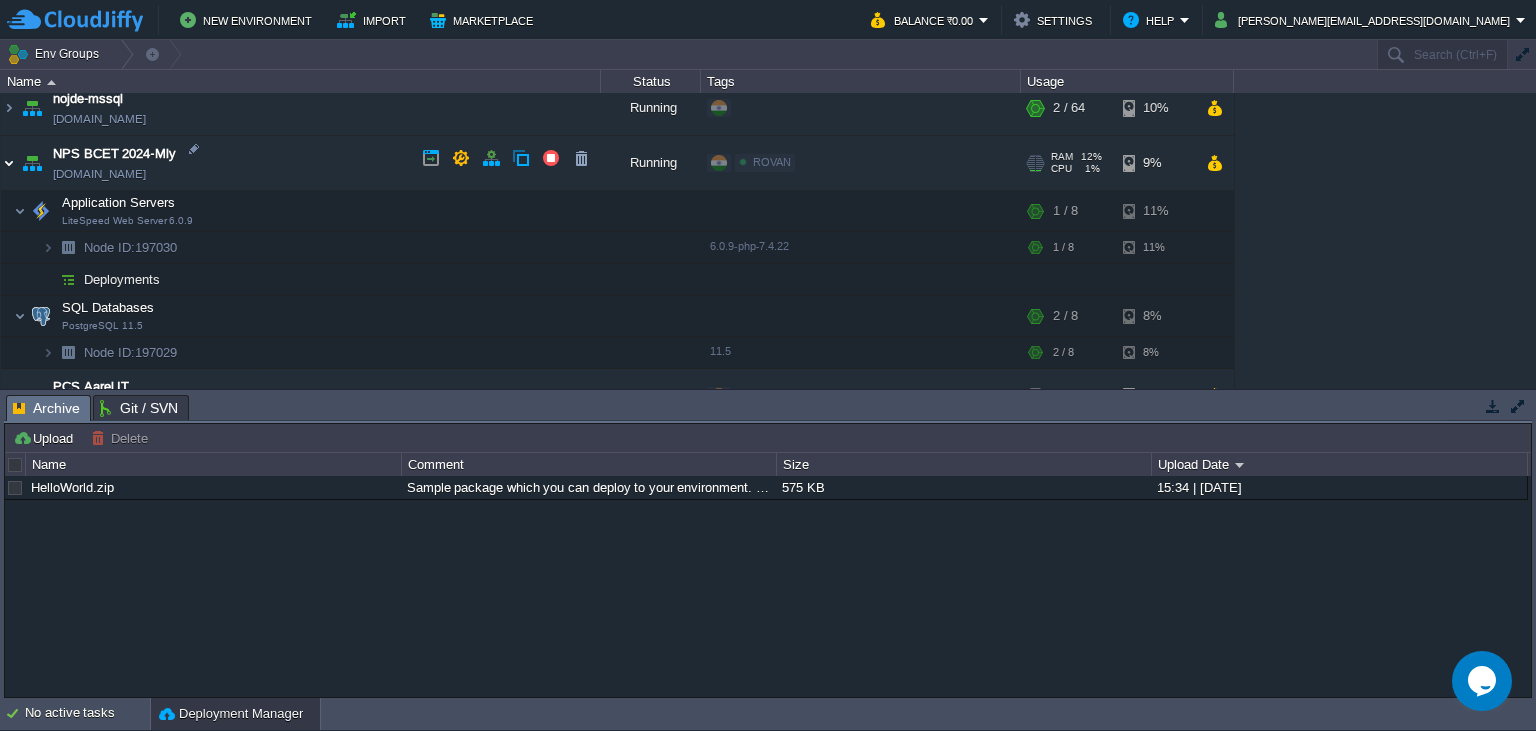 click at bounding box center (9, 163) 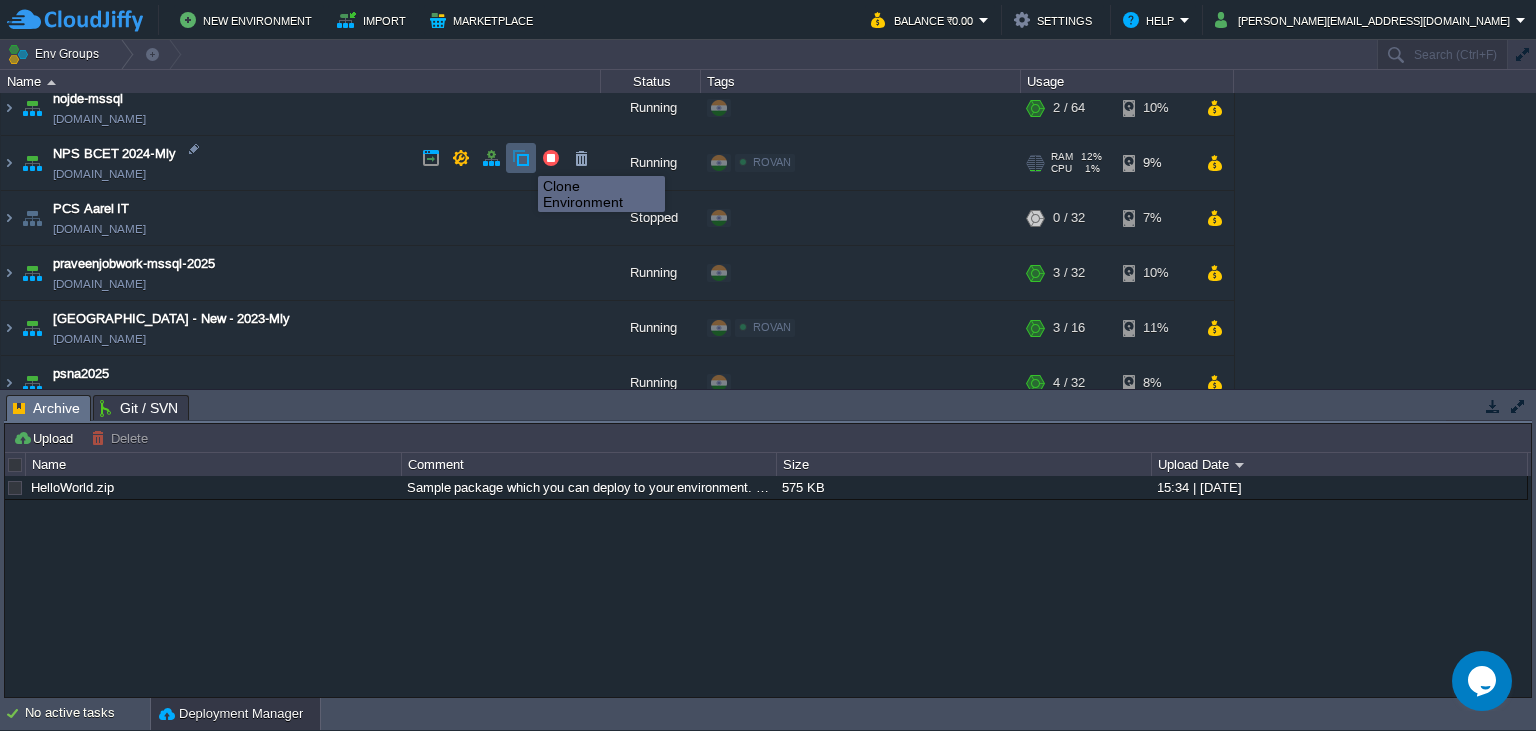 click at bounding box center (521, 158) 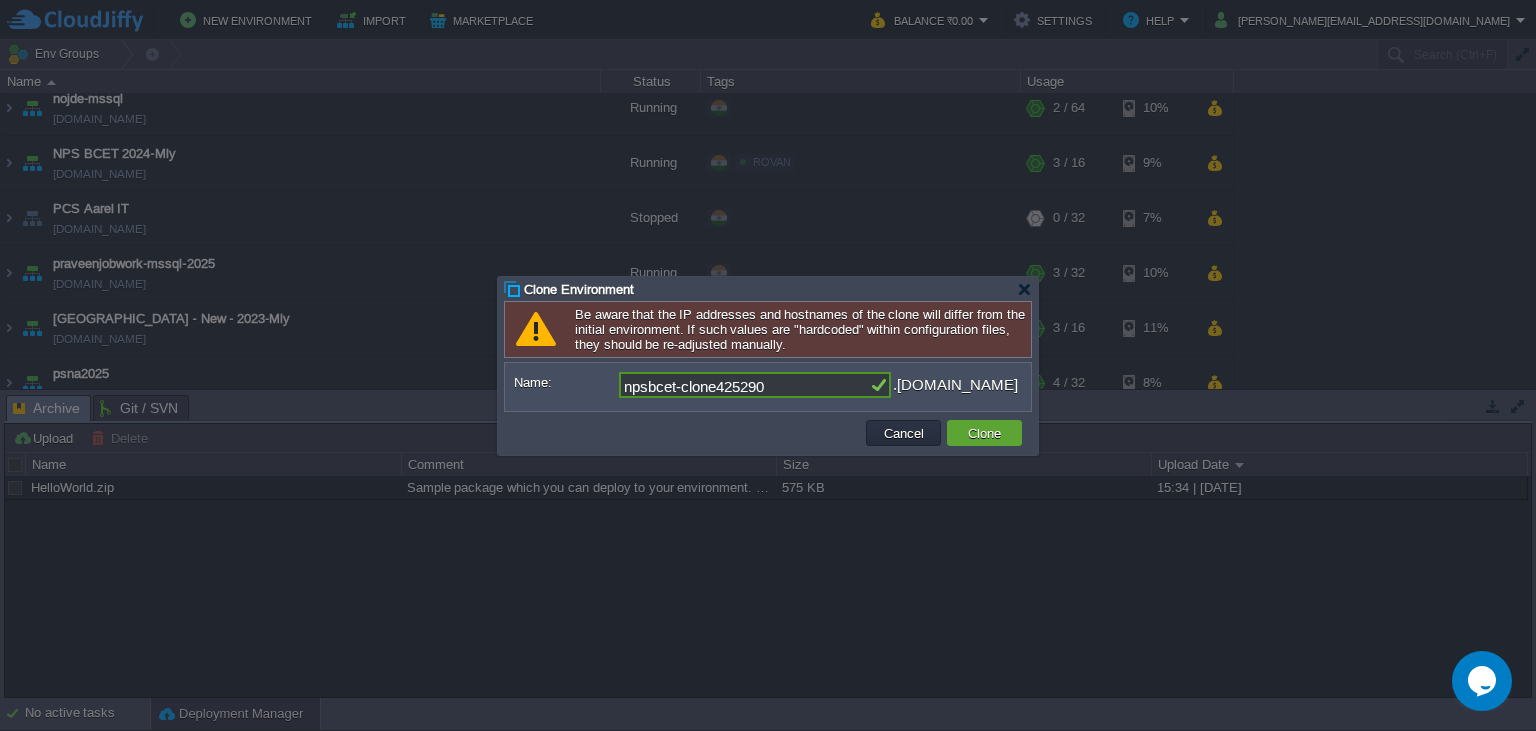 drag, startPoint x: 632, startPoint y: 385, endPoint x: 362, endPoint y: 394, distance: 270.14996 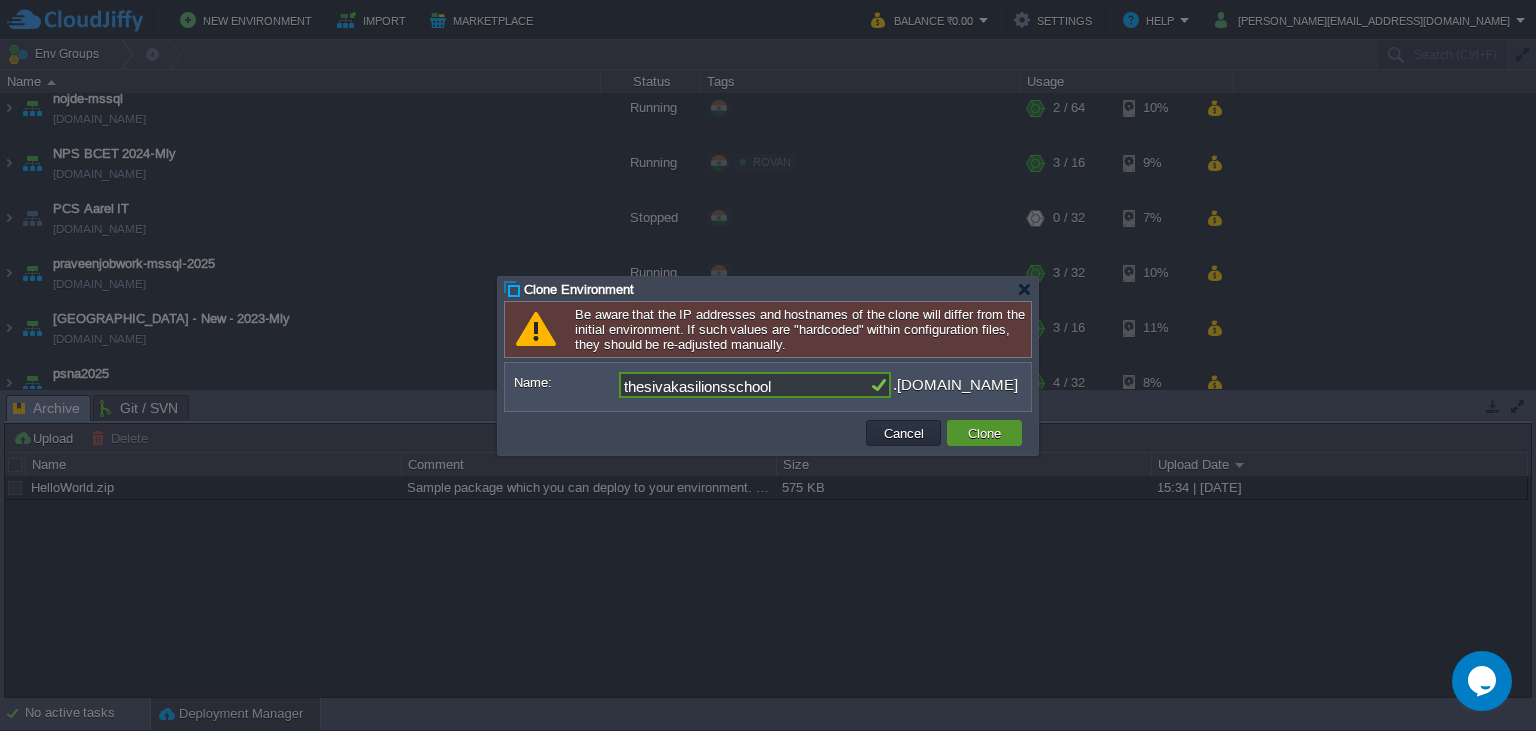 type on "thesivakasilionsschool" 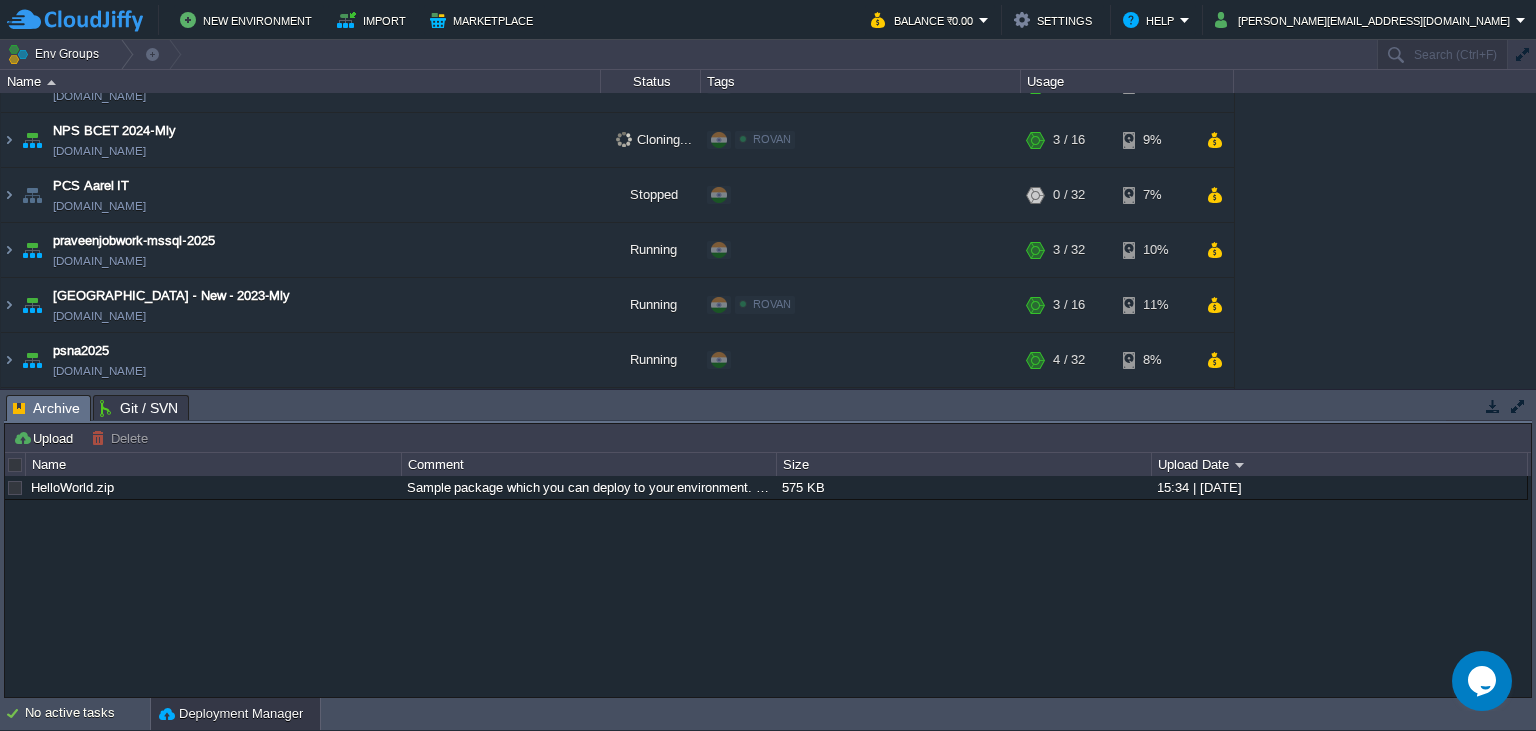 scroll, scrollTop: 1184, scrollLeft: 0, axis: vertical 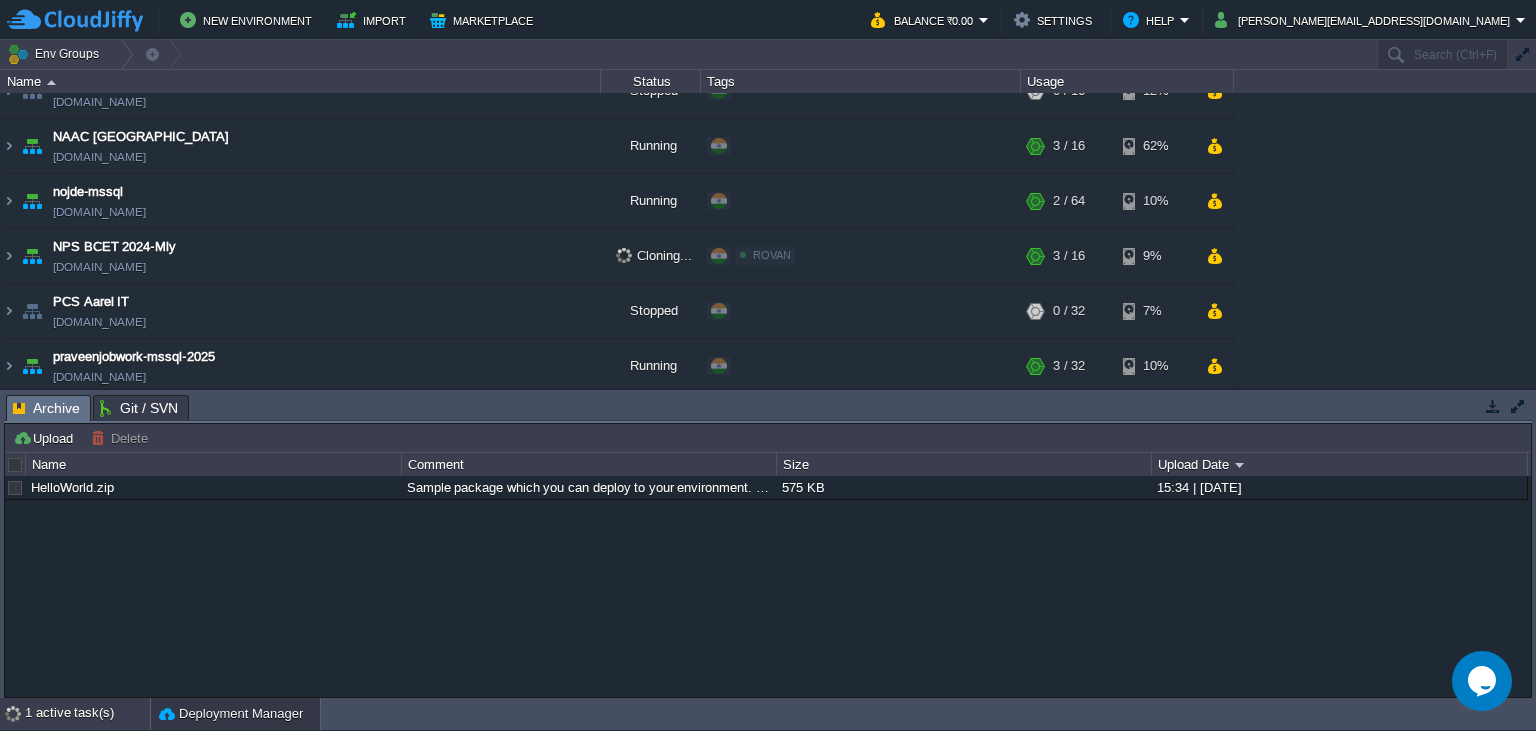 click on "1 active task(s)" at bounding box center (87, 714) 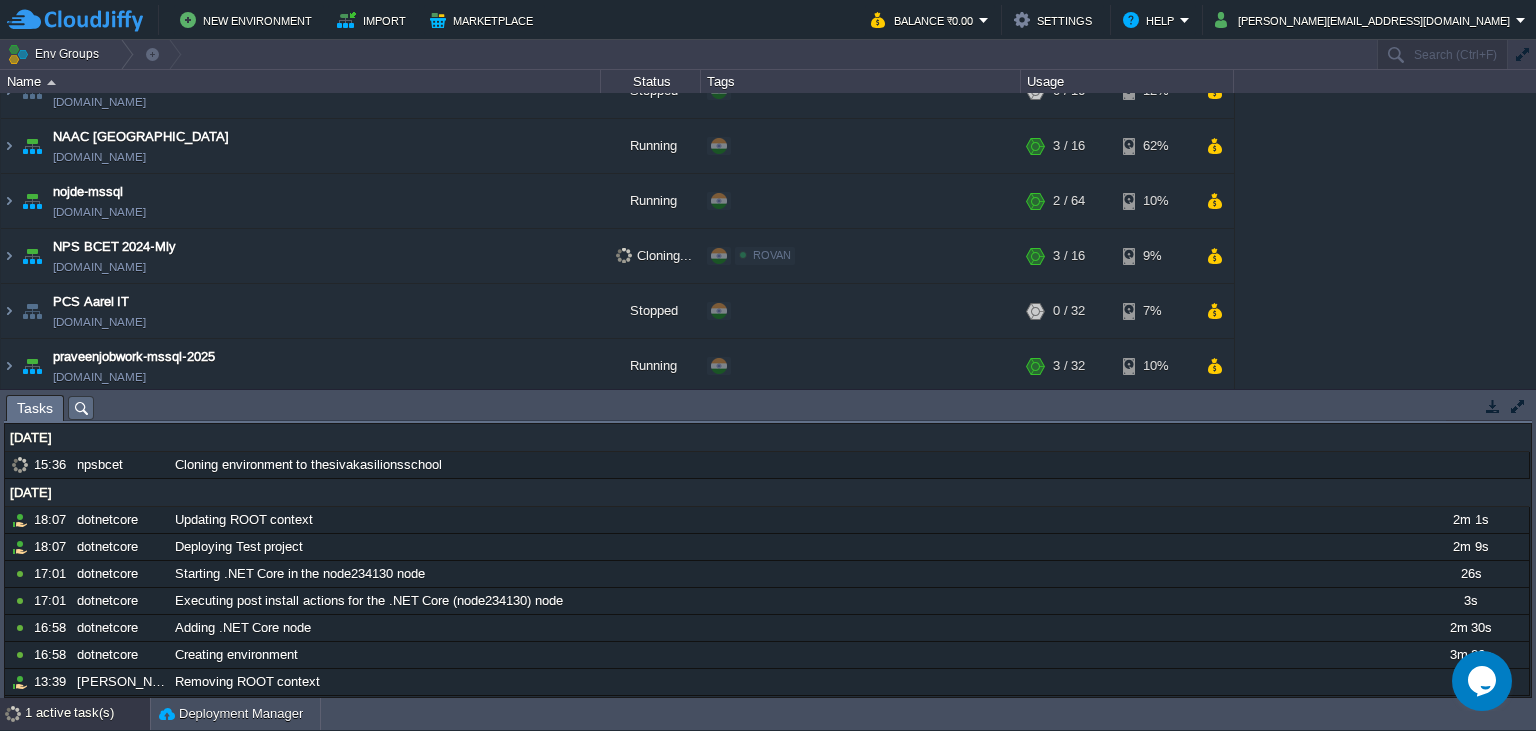 click on "New Environment Import Marketplace Bonus ₹0.00 Upgrade Account Balance ₹0.00 Settings Help [PERSON_NAME][EMAIL_ADDRESS][DOMAIN_NAME]         Env Groups                     Search (Ctrl+F)         auto-gen Name Status Tags Usage aaa2024new [DOMAIN_NAME] Running                                                                                                                                 ROVAN                           Edit                                                                                                                                                            RAM                 12%                                         CPU                 1%                             3 / 16                    11%       adm-madura-Mly [DOMAIN_NAME] Running                                                                                                                                 ROVAN                           Edit" at bounding box center [768, 365] 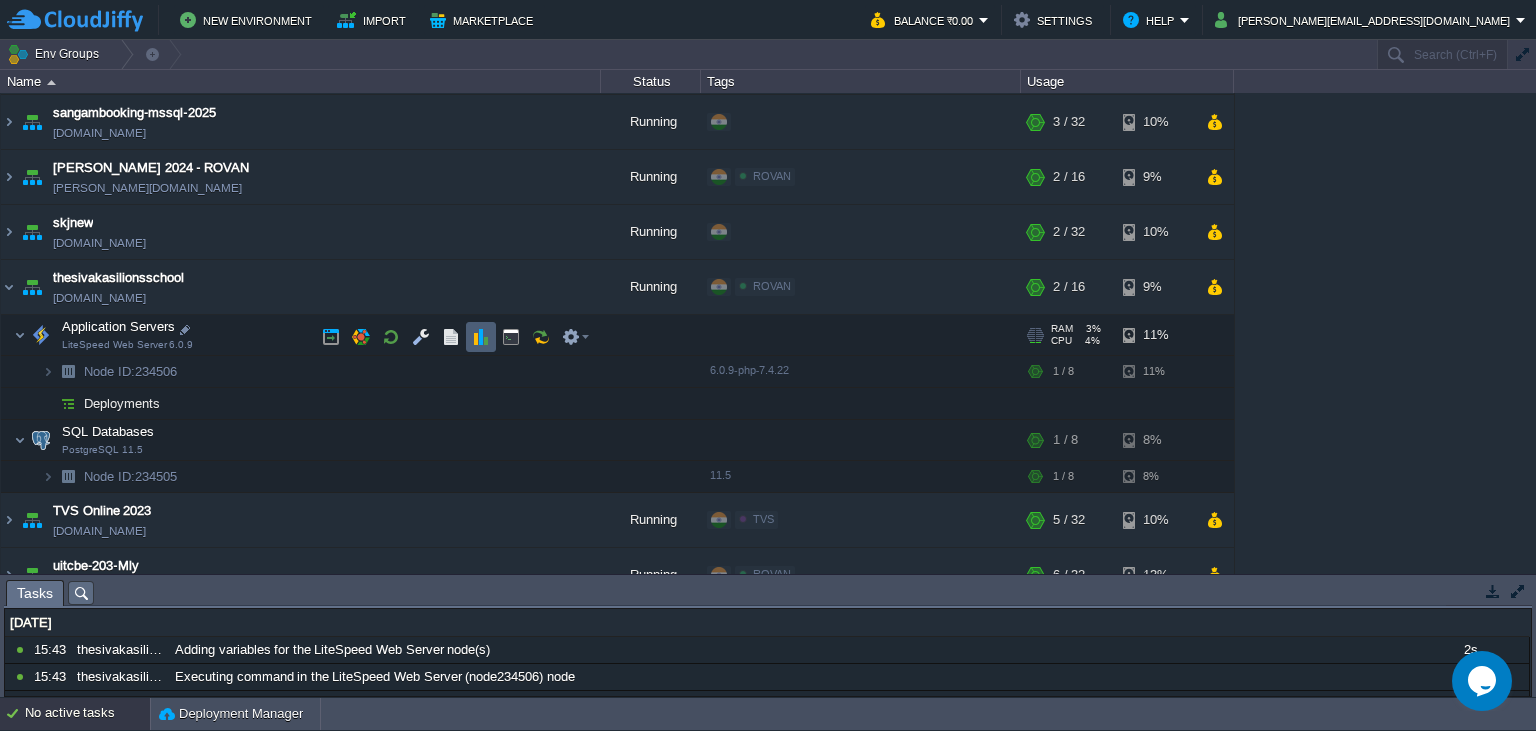 scroll, scrollTop: 1822, scrollLeft: 0, axis: vertical 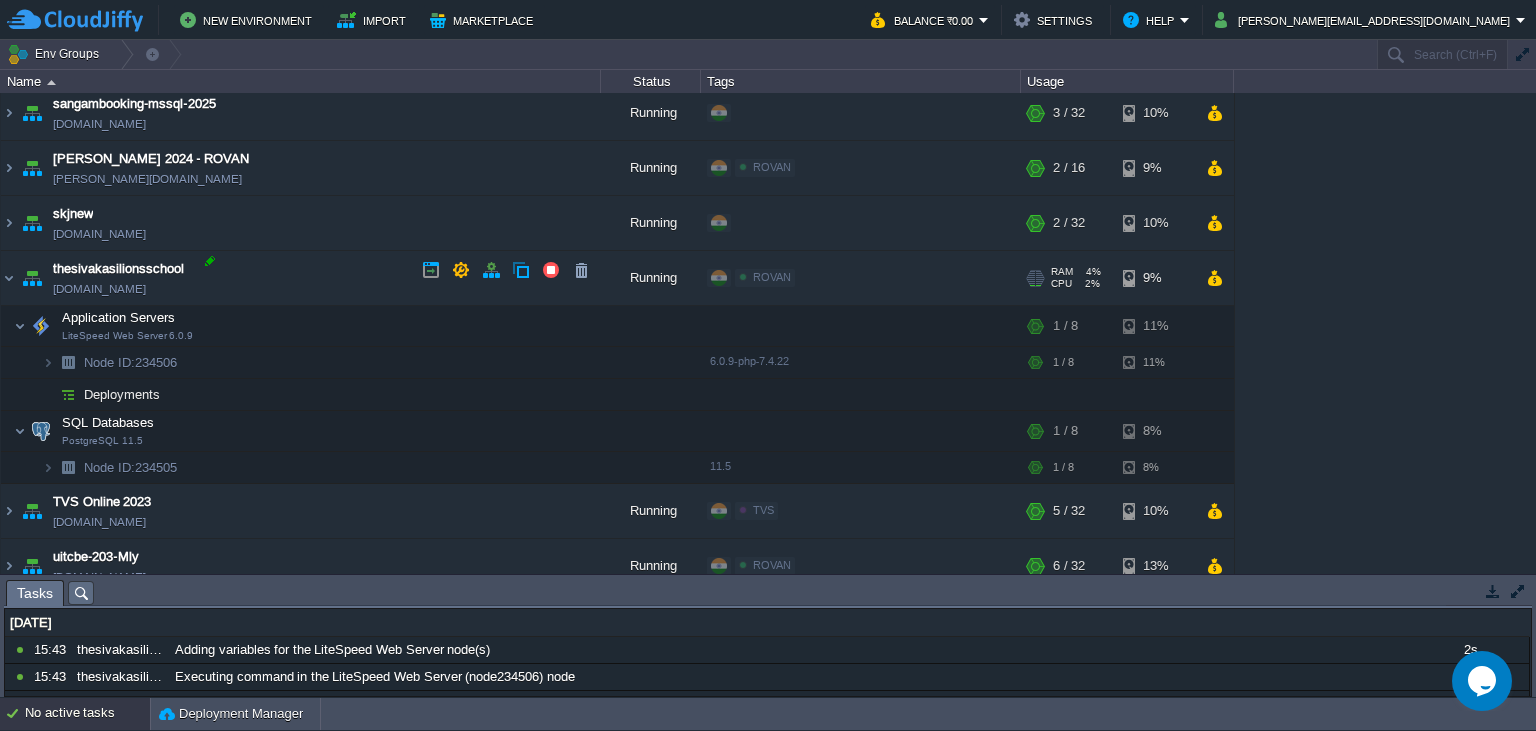 click at bounding box center [210, 261] 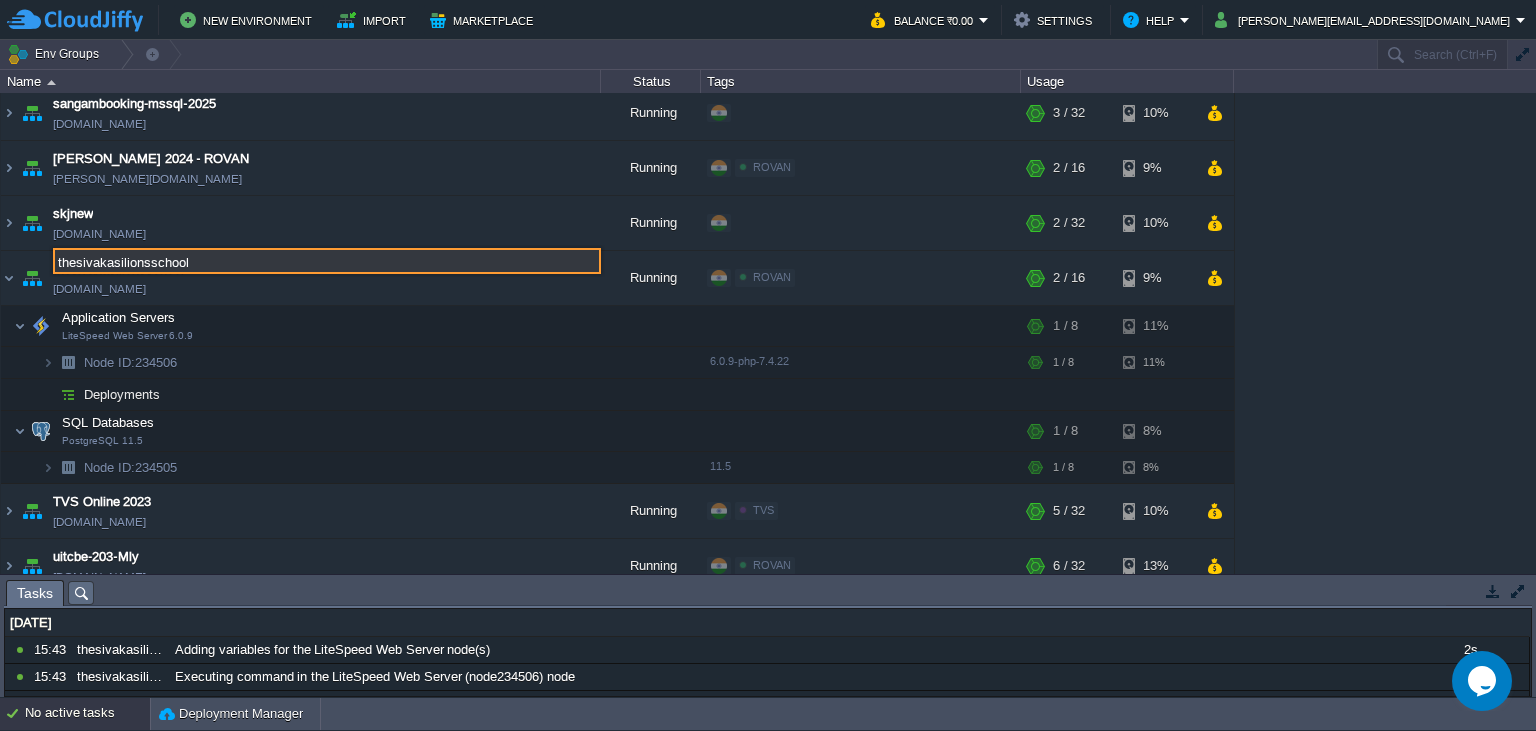 click on "thesivakasilionsschool" at bounding box center [327, 261] 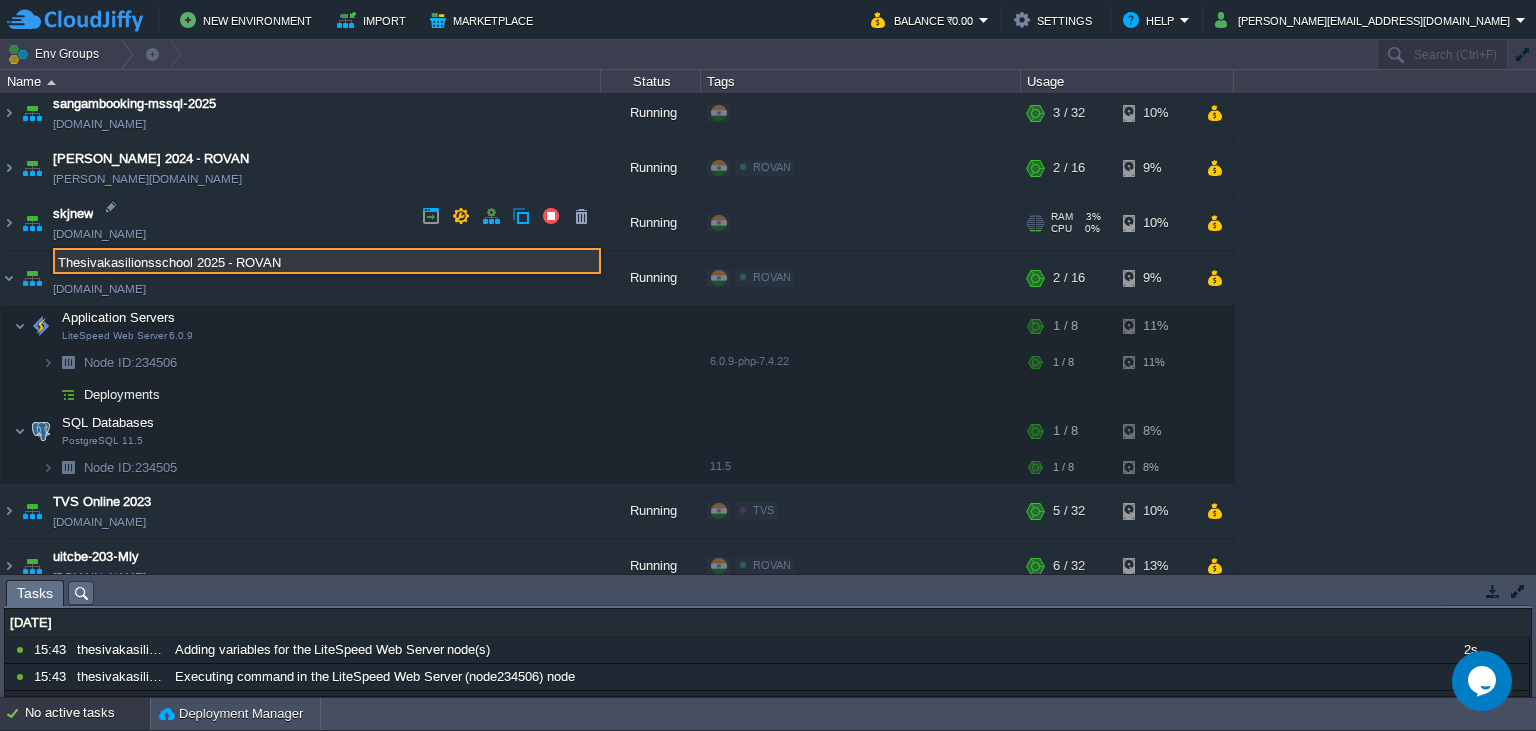 type on "Thesivakasilionsschool 2025 - ROVAN" 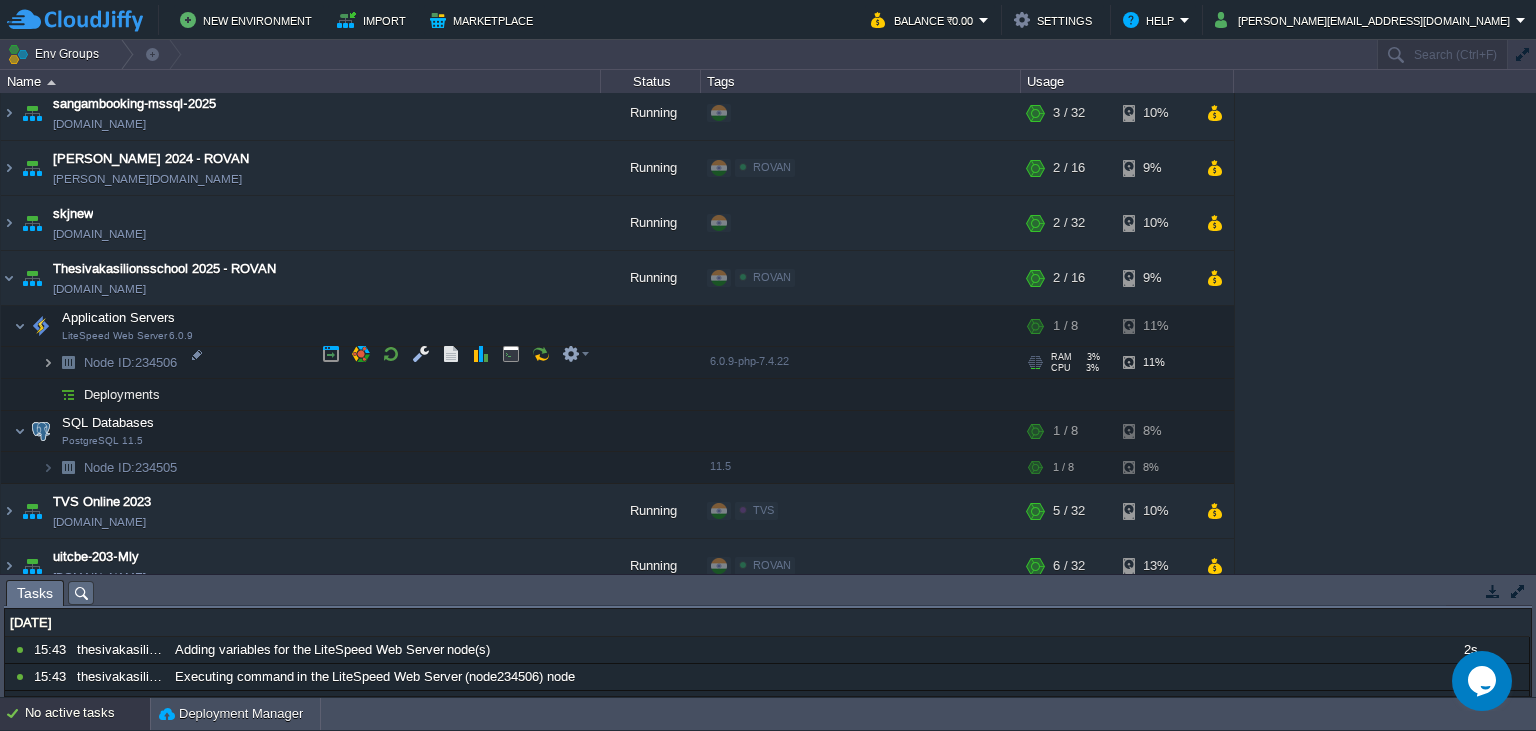 click at bounding box center (48, 362) 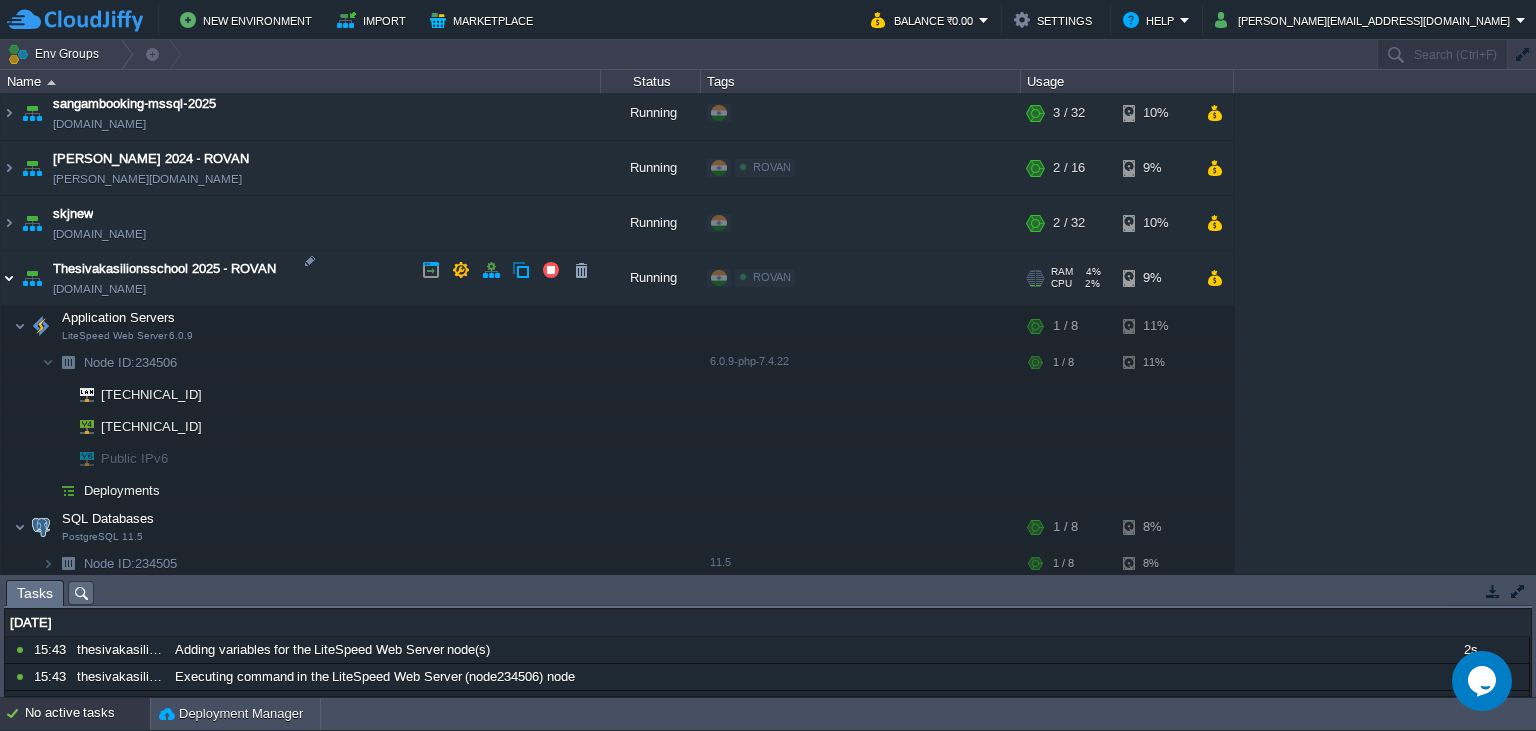click at bounding box center (9, 278) 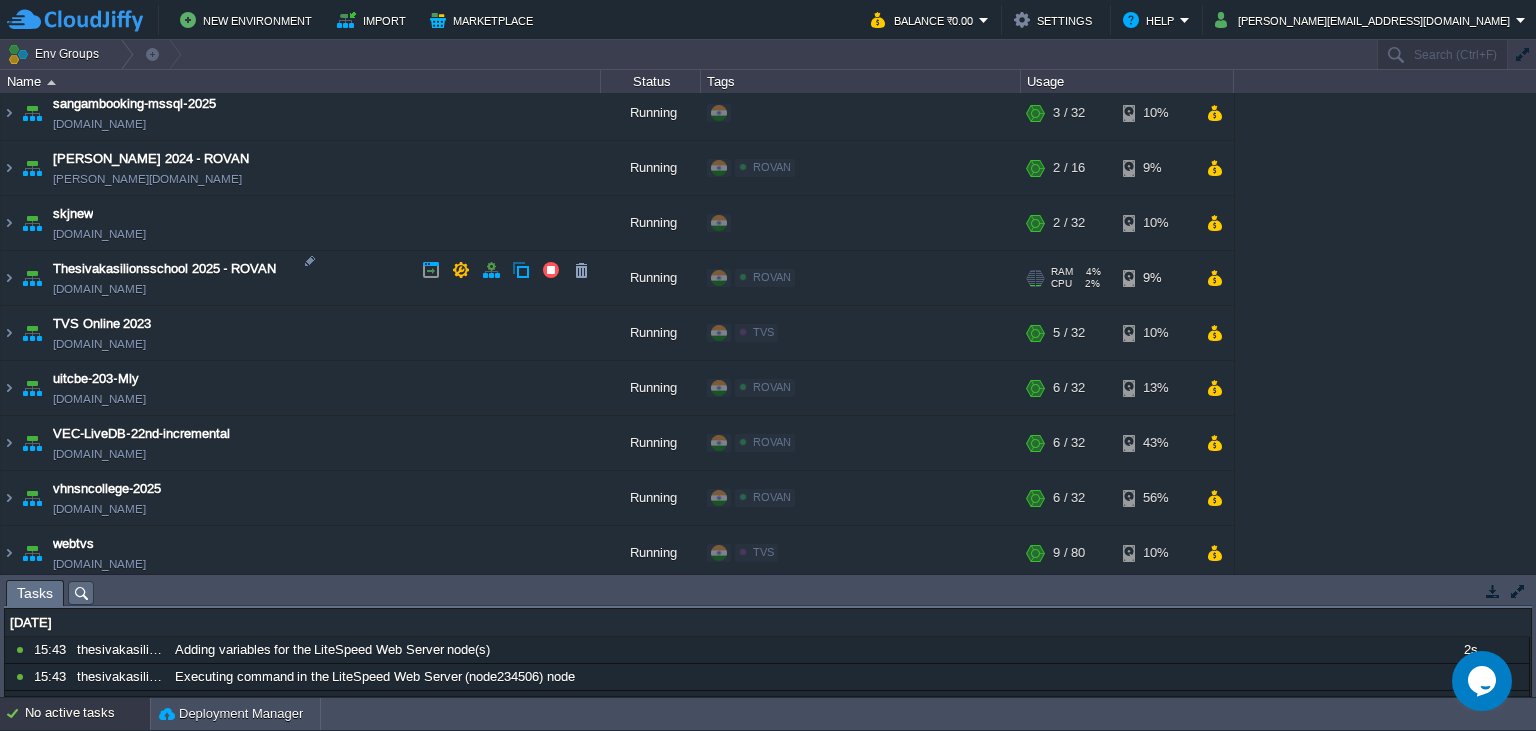 click at bounding box center (32, 278) 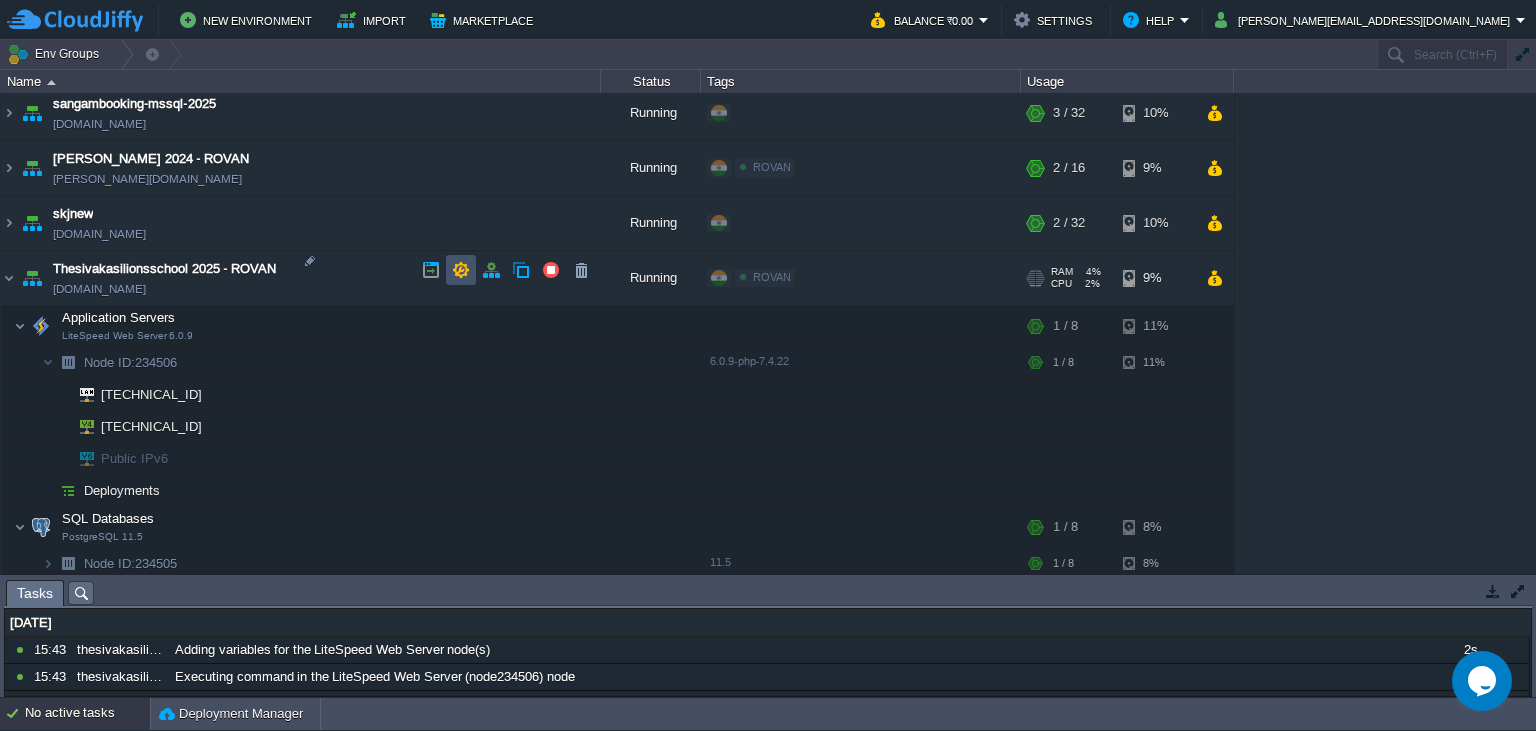 click at bounding box center (461, 270) 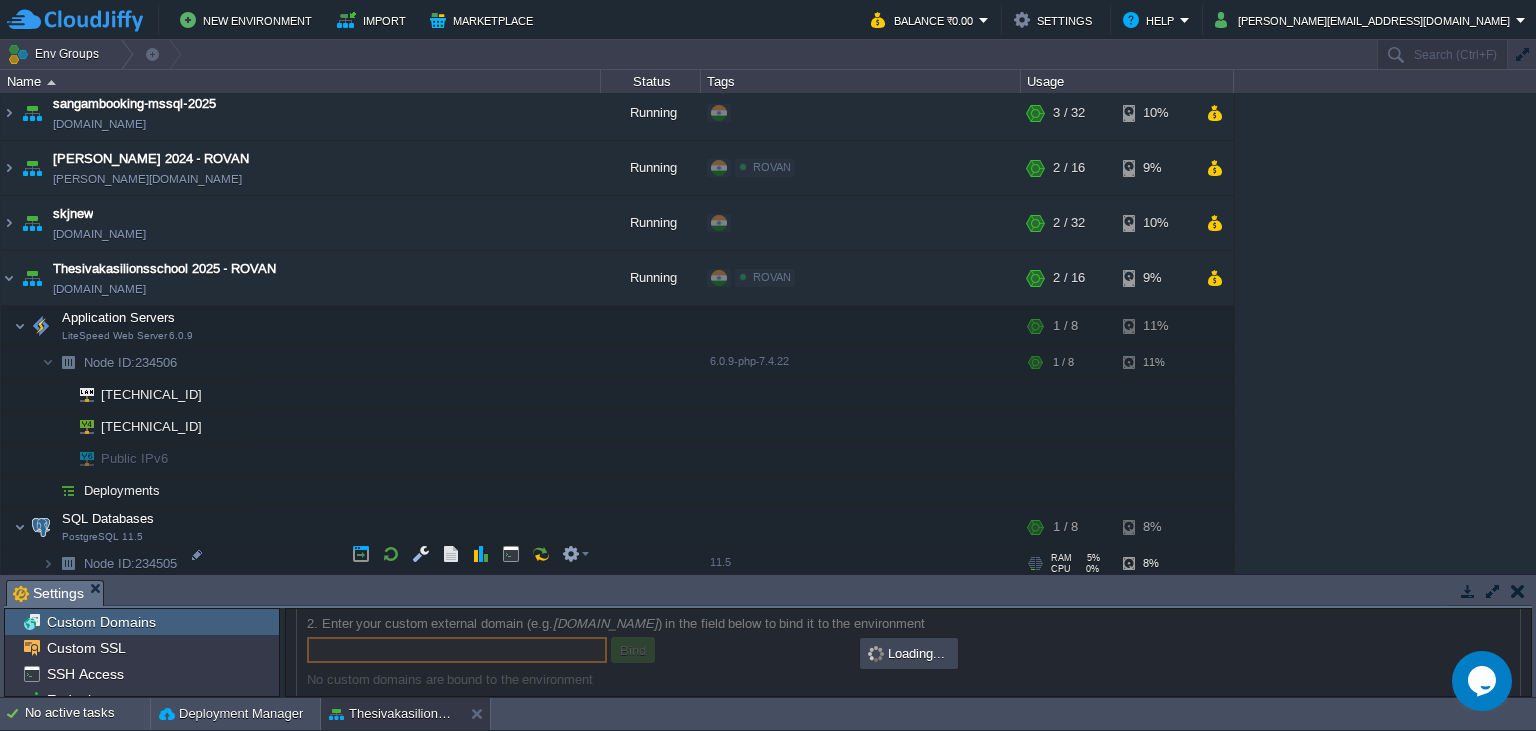 scroll, scrollTop: 157, scrollLeft: 0, axis: vertical 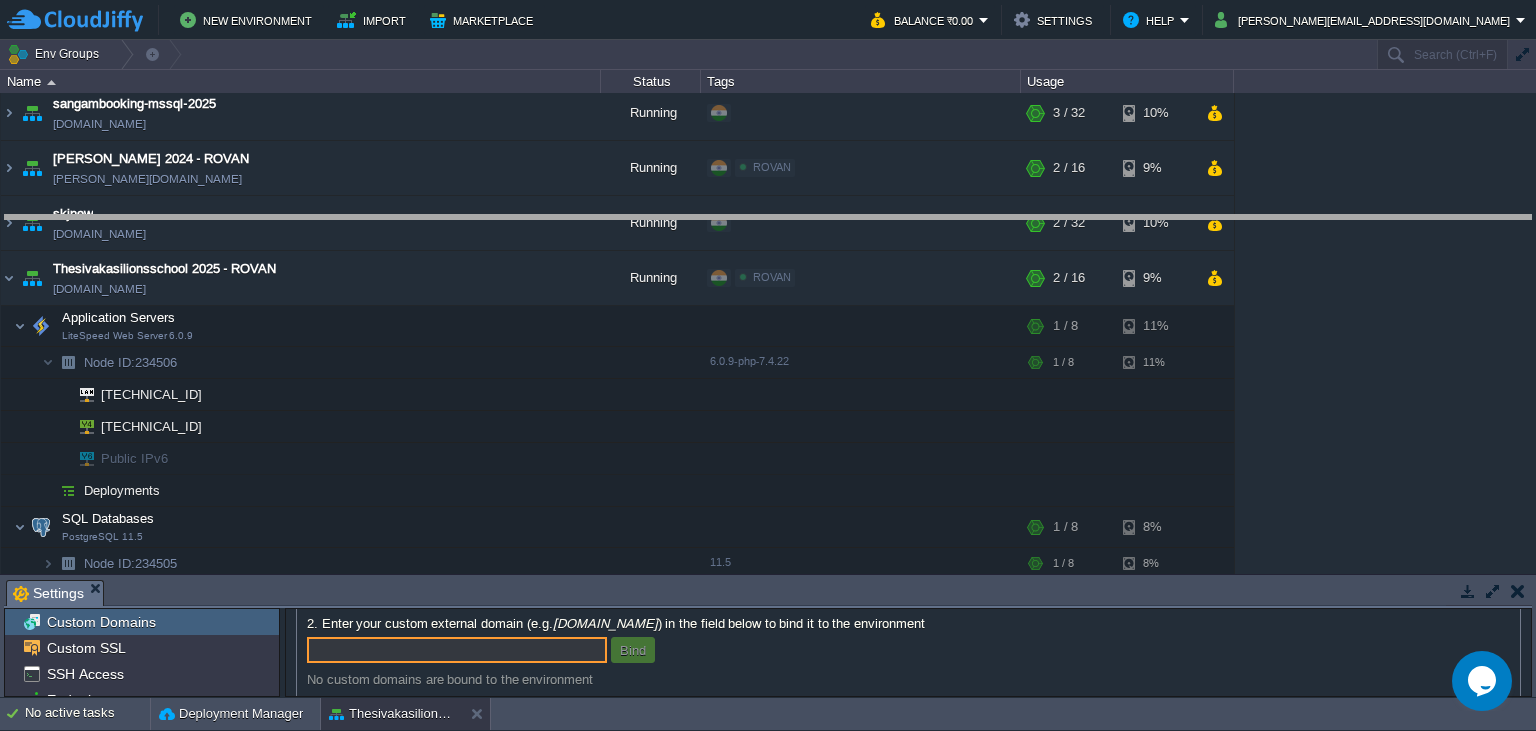 drag, startPoint x: 351, startPoint y: 598, endPoint x: 370, endPoint y: 199, distance: 399.45212 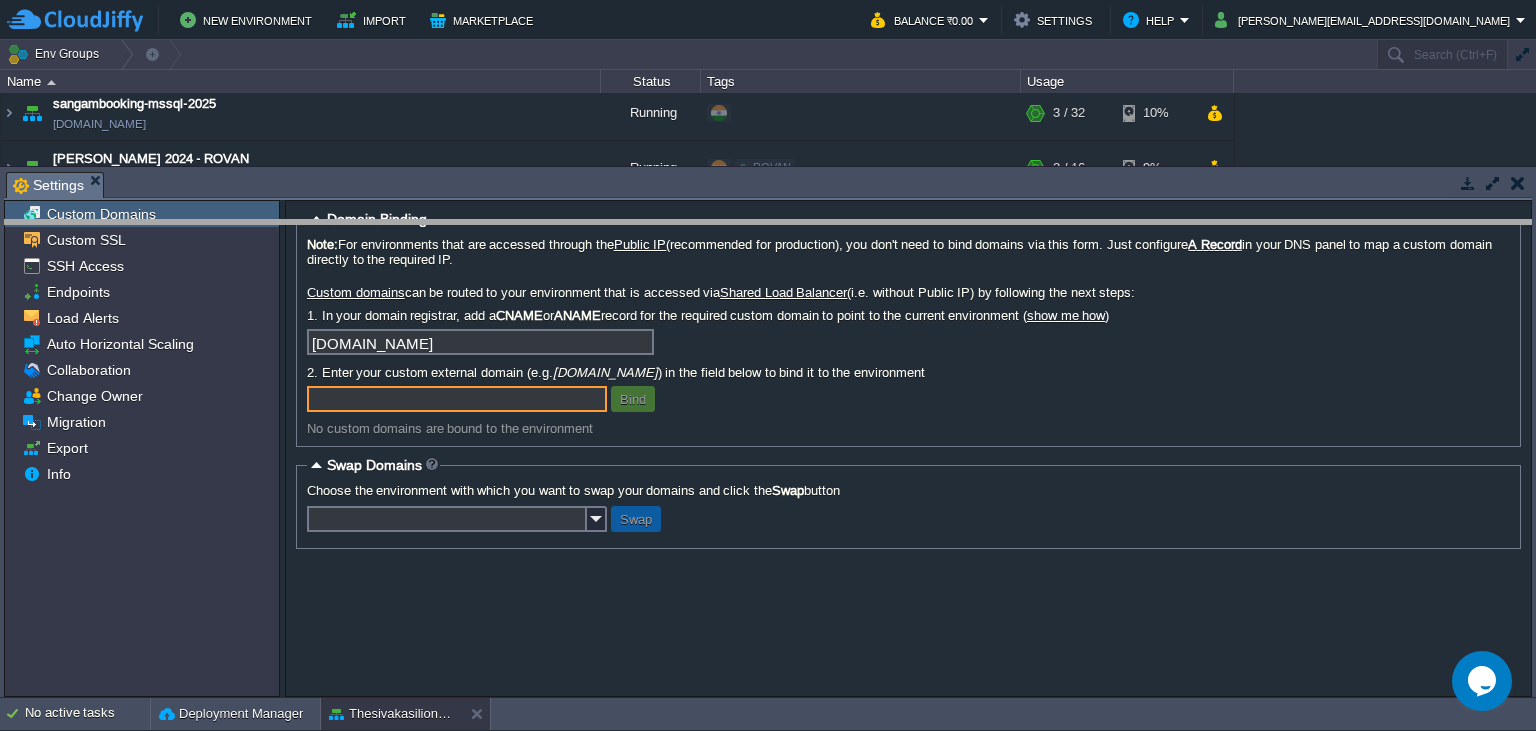 drag, startPoint x: 355, startPoint y: 201, endPoint x: 346, endPoint y: 338, distance: 137.2953 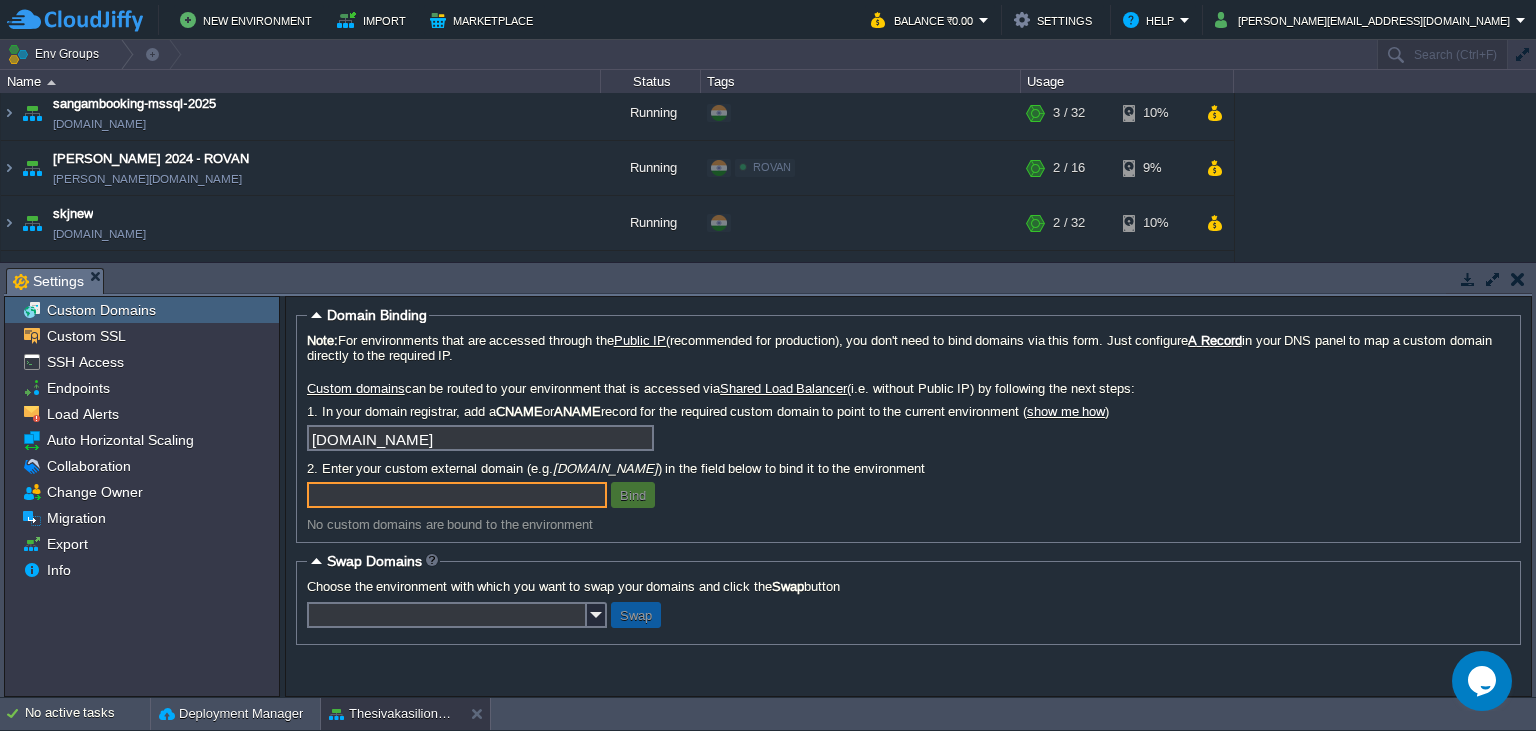 click on "New Environment Import Marketplace Bonus ₹0.00 Upgrade Account Balance ₹0.00 Settings Help [PERSON_NAME][EMAIL_ADDRESS][DOMAIN_NAME]         Env Groups                     Search (Ctrl+F)         auto-gen Name Status Tags Usage aaa2024new [DOMAIN_NAME] Running                                                                                                                                 ROVAN                           Edit                                                                                                                                                            RAM                 12%                                         CPU                 1%                             3 / 16                    11%       adm-madura-Mly [DOMAIN_NAME] Running                                                                                                                                 ROVAN                           Edit" at bounding box center [768, 365] 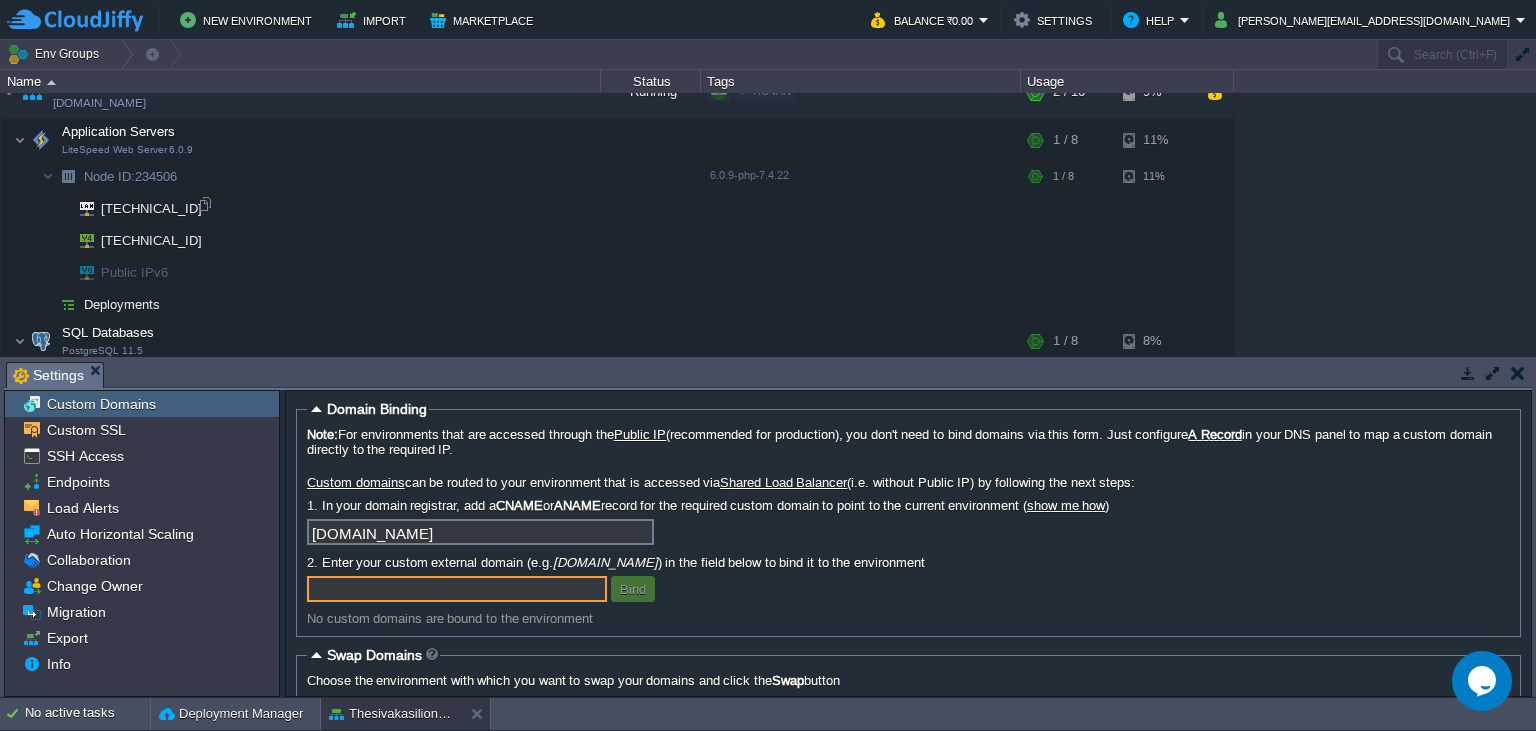 scroll, scrollTop: 1914, scrollLeft: 0, axis: vertical 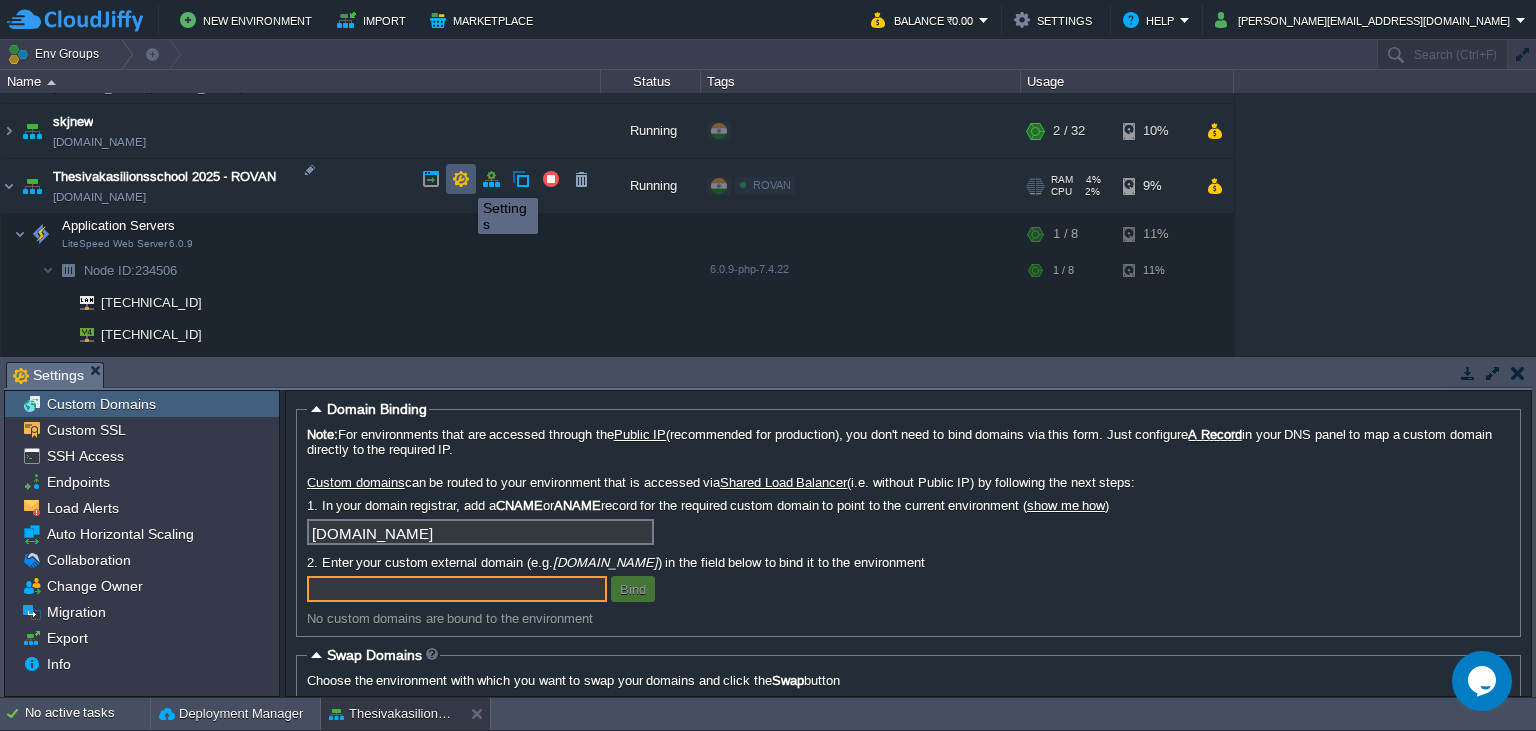 click at bounding box center (461, 179) 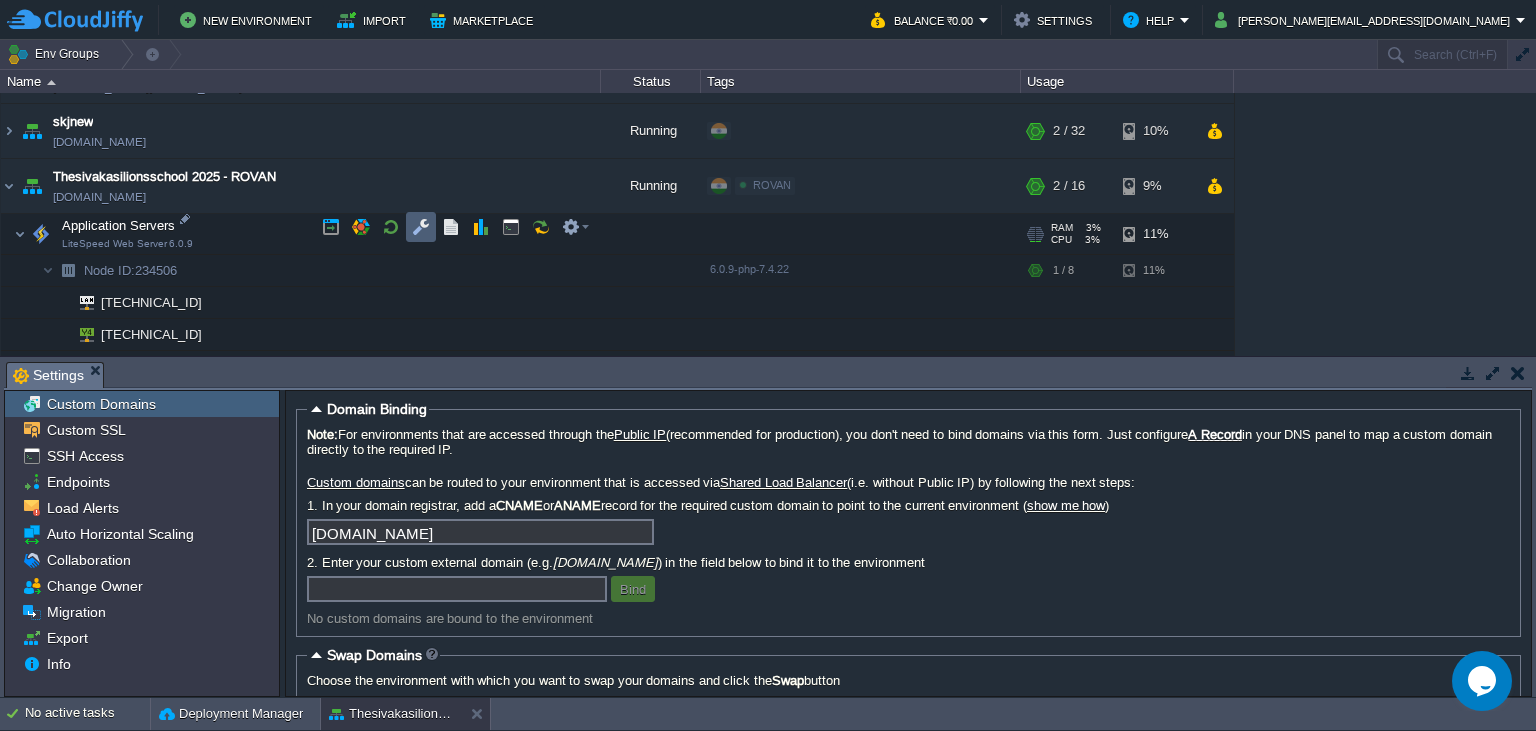 click at bounding box center [421, 227] 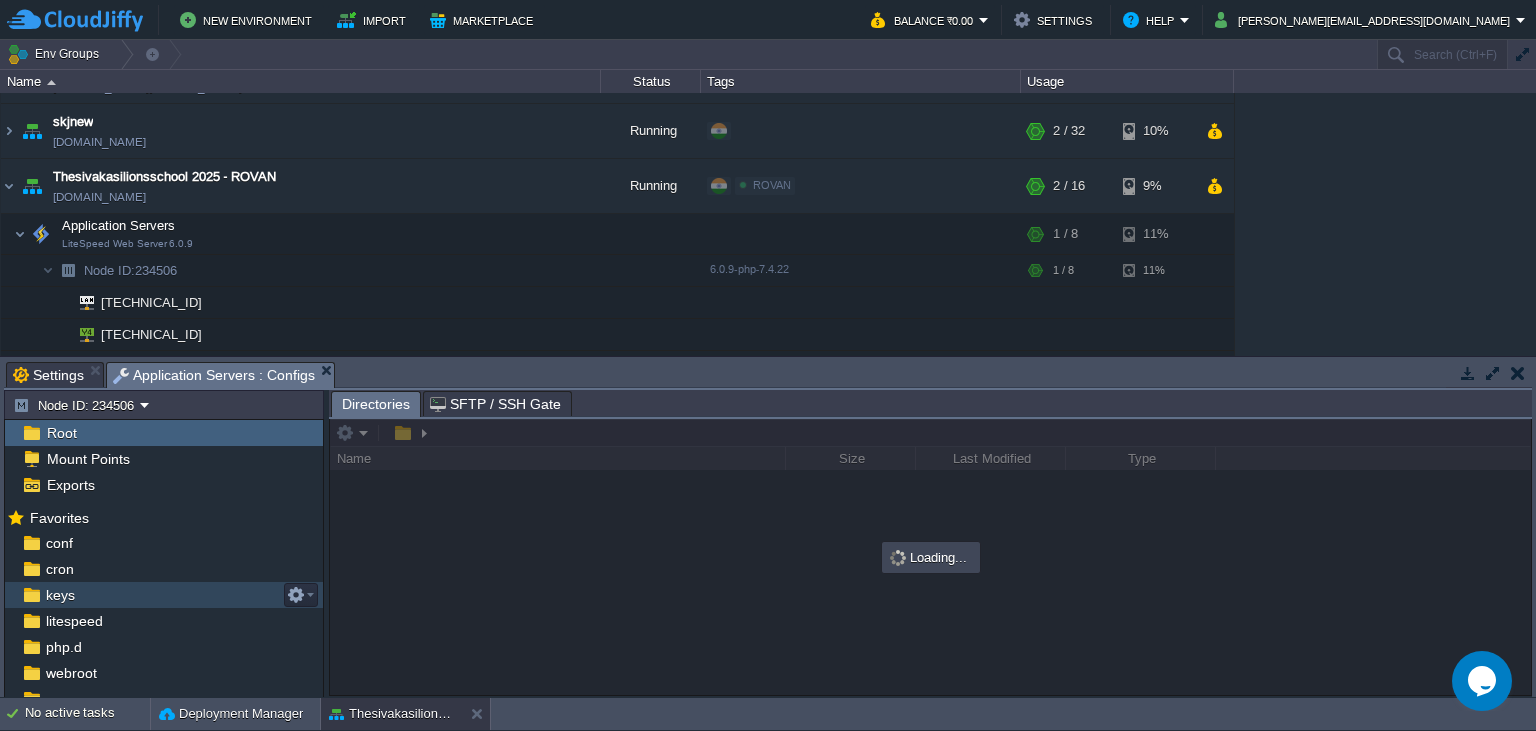 scroll, scrollTop: 89, scrollLeft: 0, axis: vertical 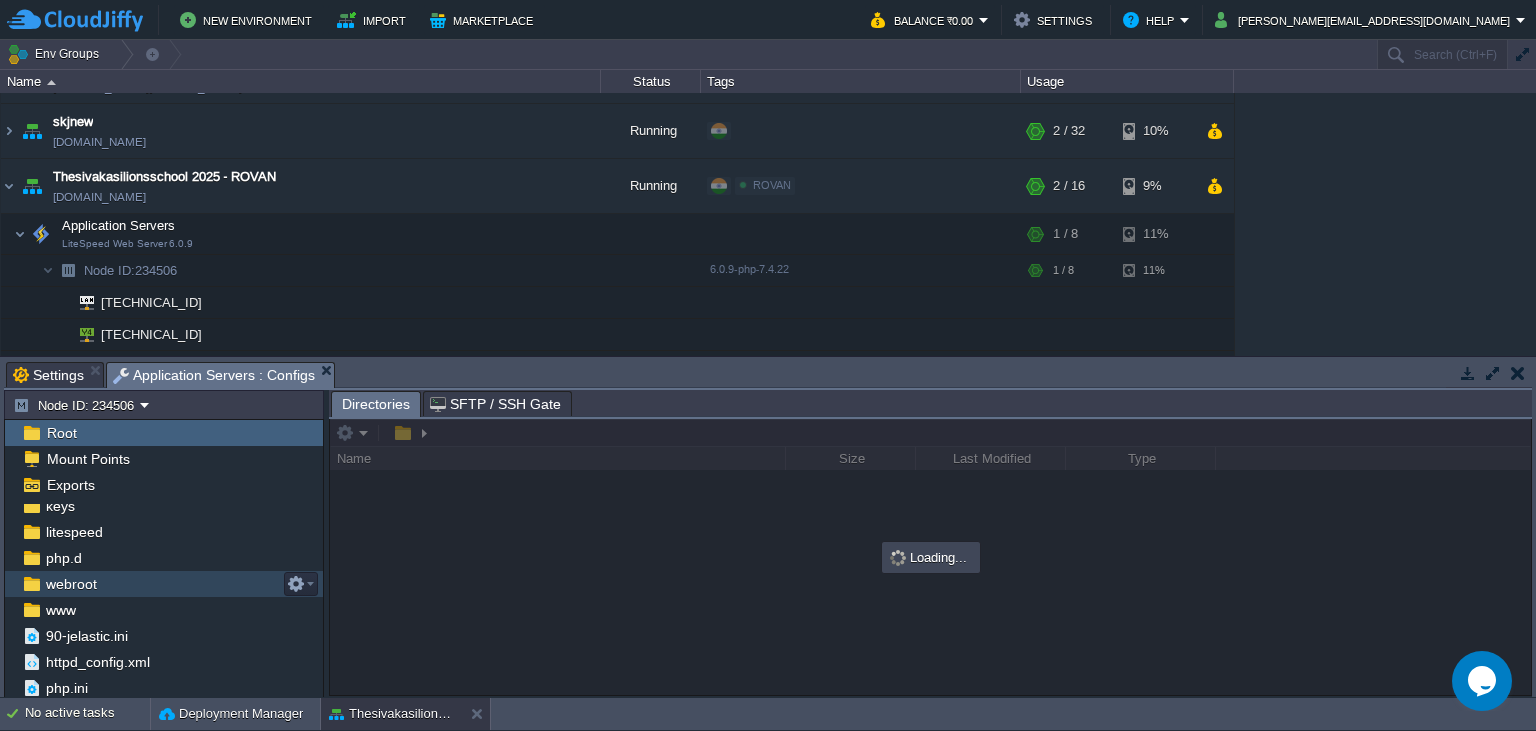 click on "webroot" at bounding box center [164, 584] 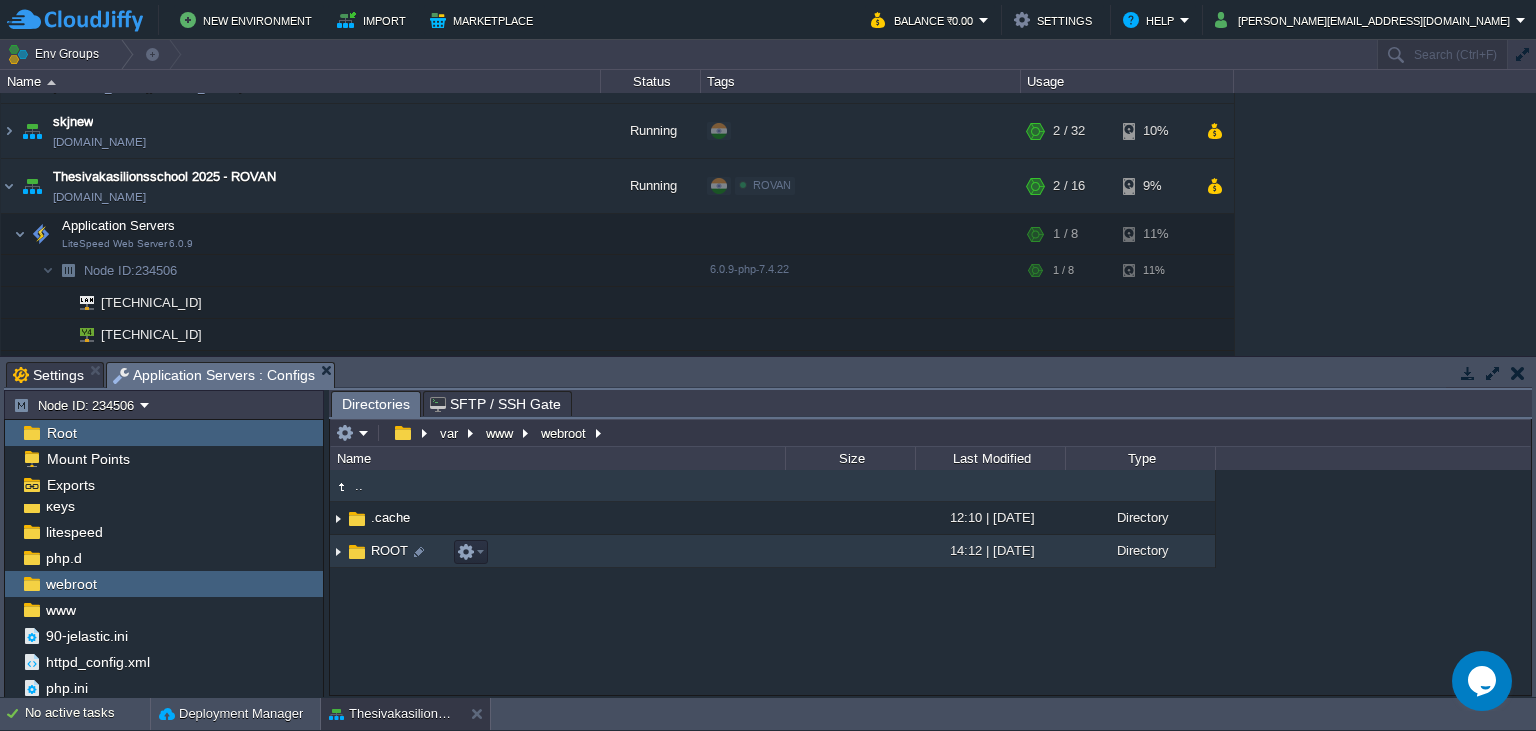 click at bounding box center [338, 551] 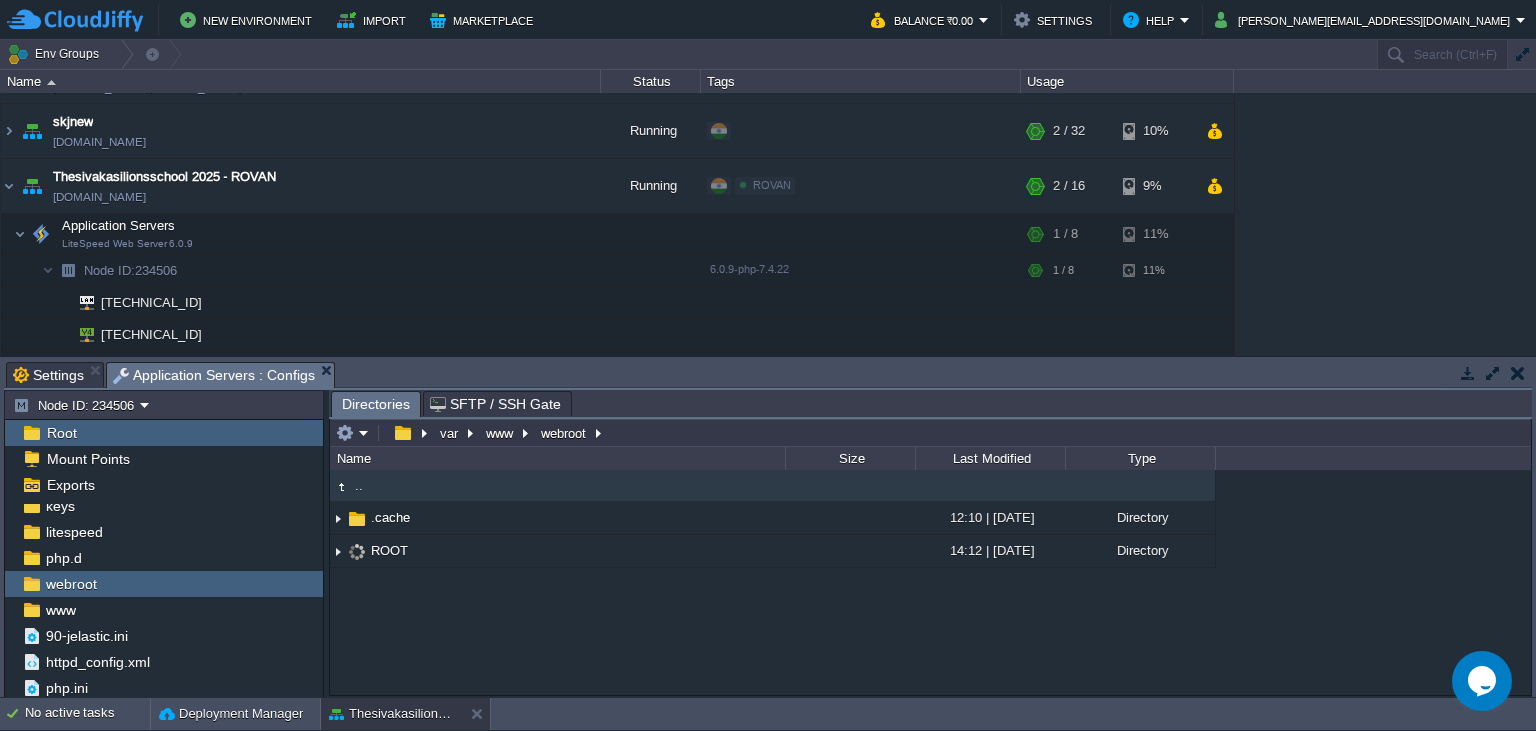 click on "New Environment Import Marketplace Bonus ₹0.00 Upgrade Account Balance ₹0.00 Settings Help [PERSON_NAME][EMAIL_ADDRESS][DOMAIN_NAME]         Env Groups                     Search (Ctrl+F)         auto-gen Name Status Tags Usage aaa2024new [DOMAIN_NAME] Running                                                                                                                                 ROVAN                           Edit                                                                                                                                                            RAM                 12%                                         CPU                 1%                             3 / 16                    11%       adm-madura-Mly [DOMAIN_NAME] Running                                                                                                                                 ROVAN                           Edit" at bounding box center [768, 365] 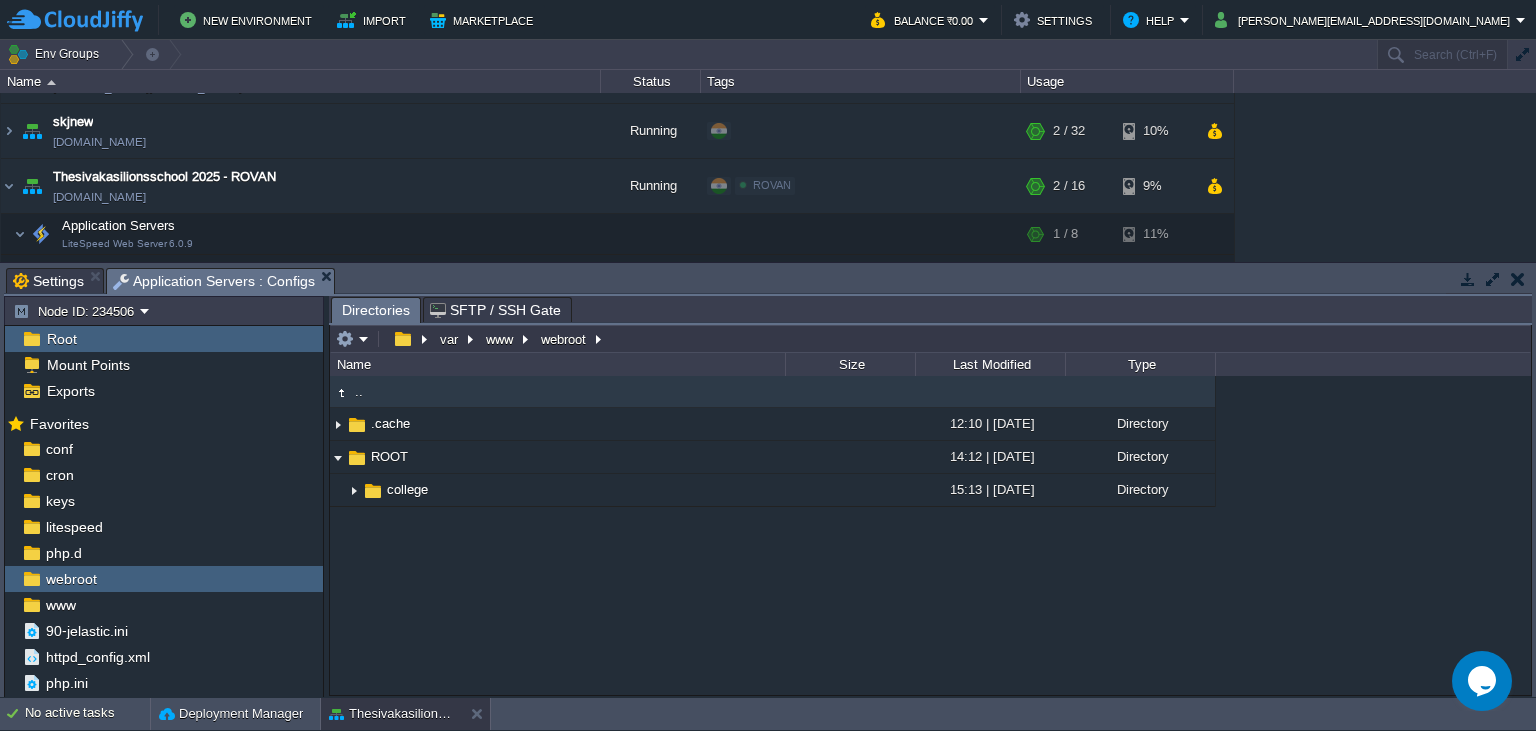 scroll, scrollTop: 0, scrollLeft: 0, axis: both 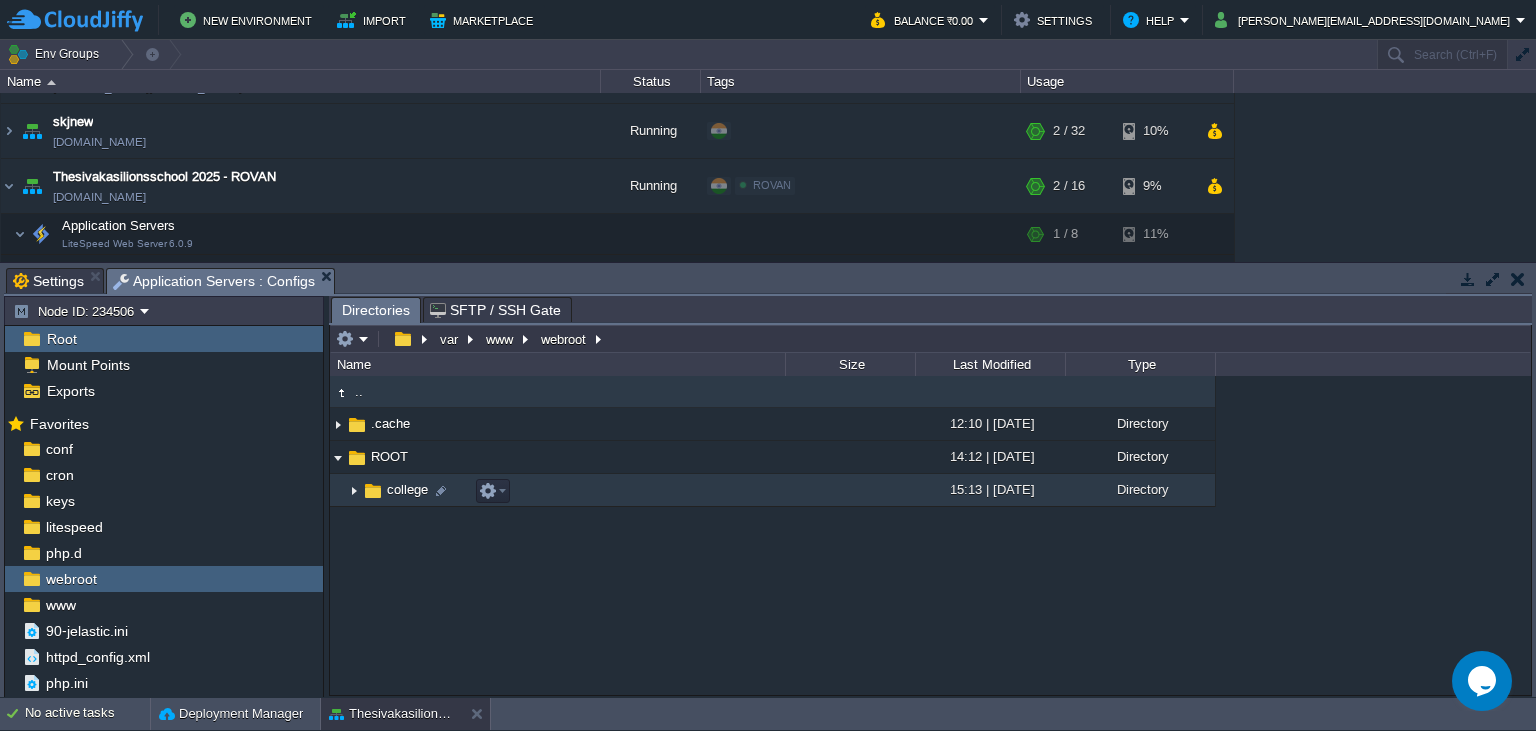 click on "college" at bounding box center [407, 489] 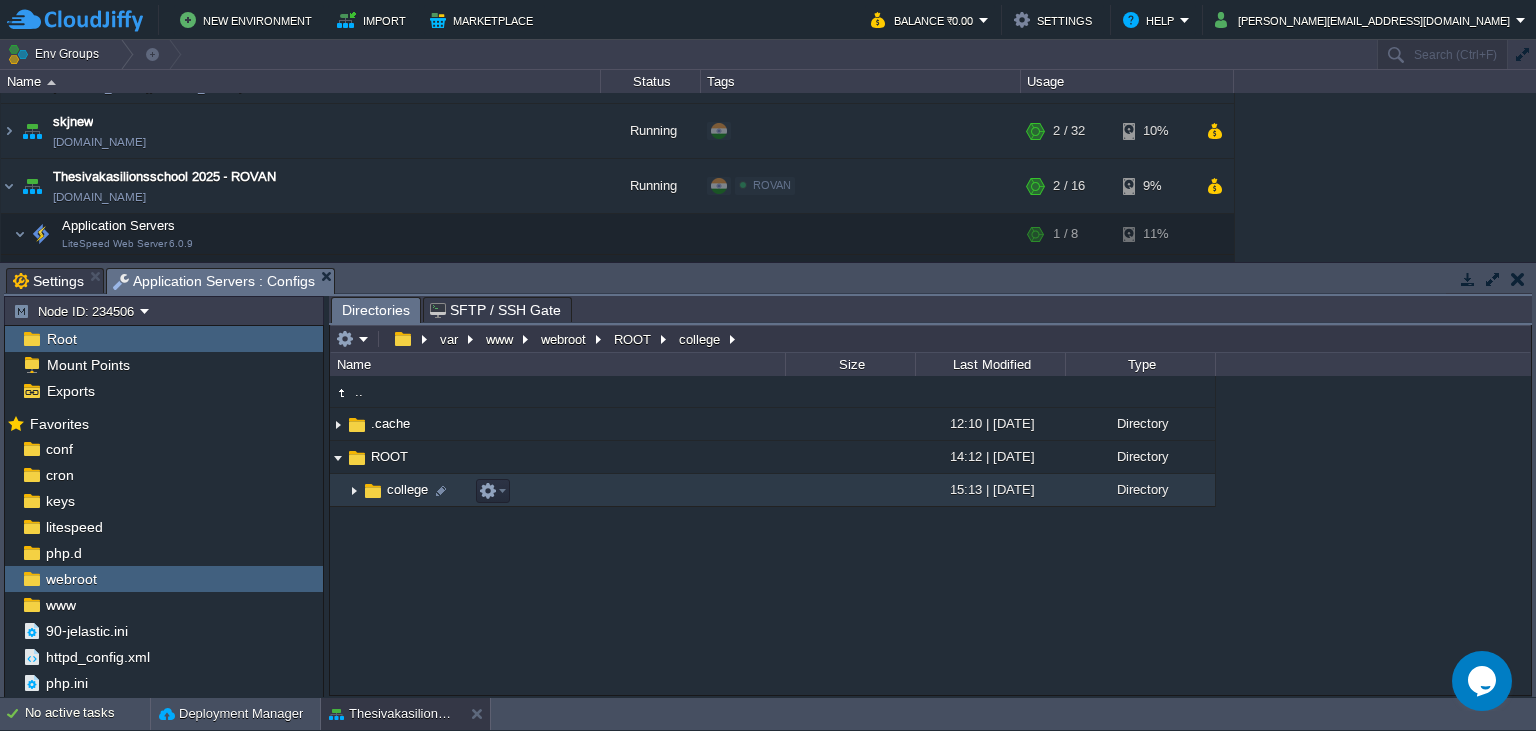 click on "college" at bounding box center [407, 489] 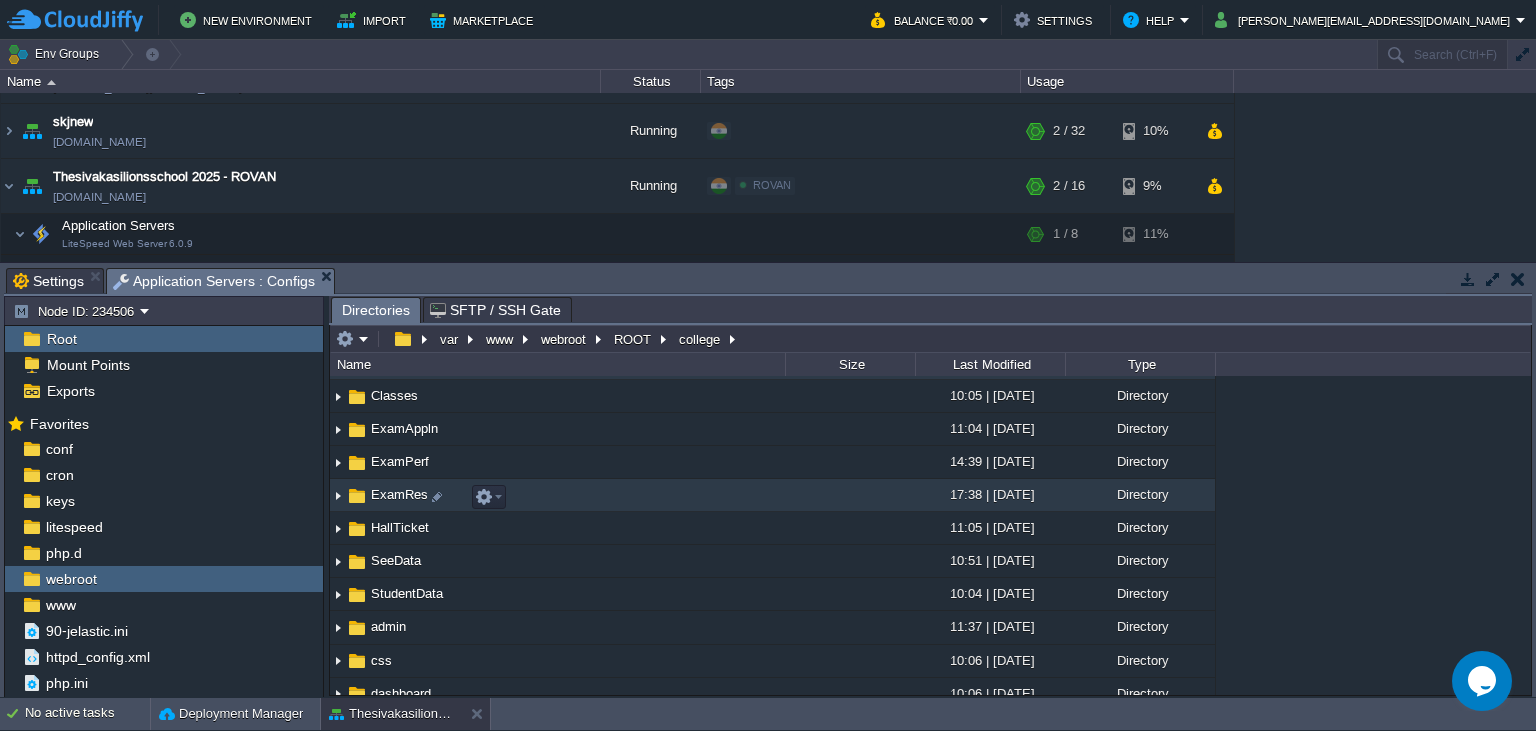 scroll, scrollTop: 0, scrollLeft: 0, axis: both 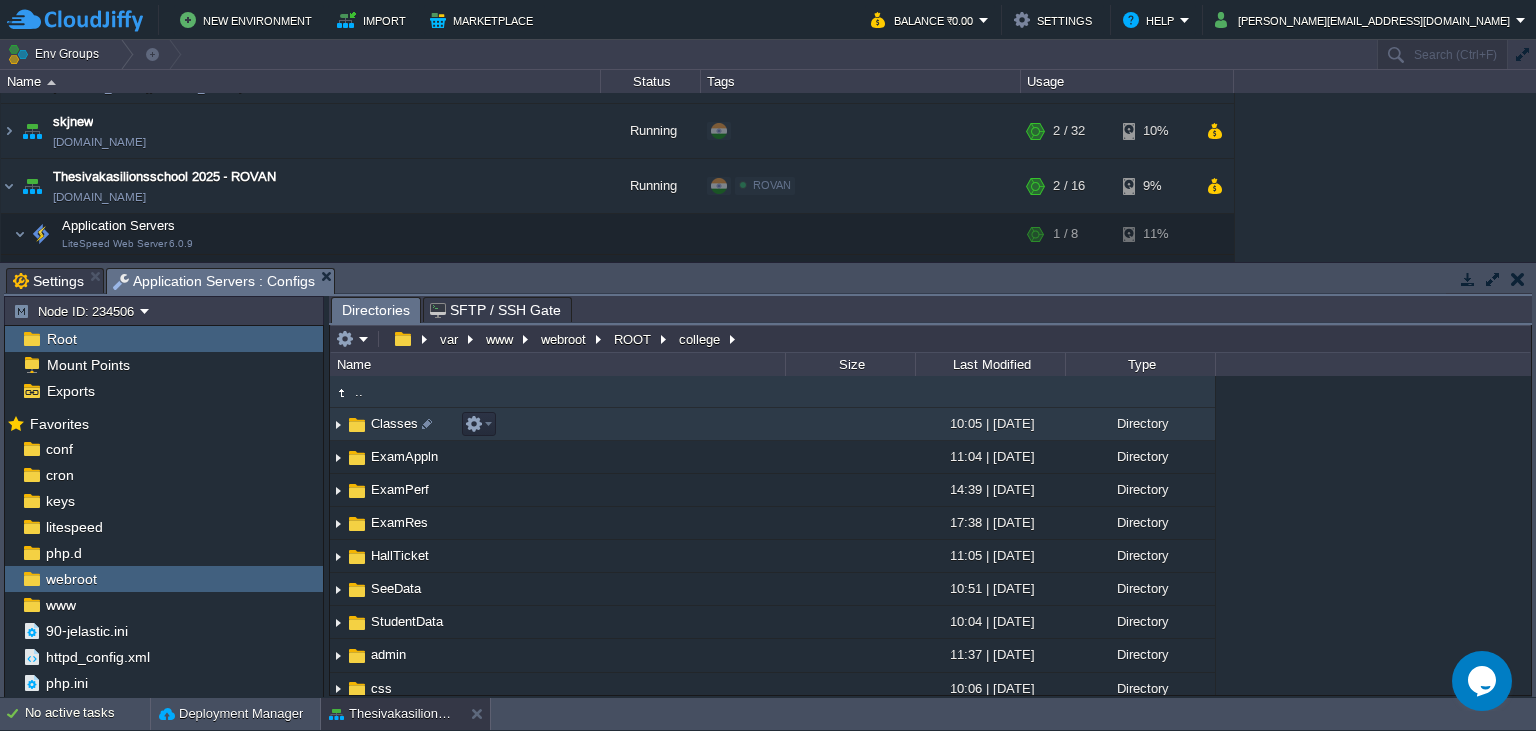 click on "Classes" at bounding box center (557, 424) 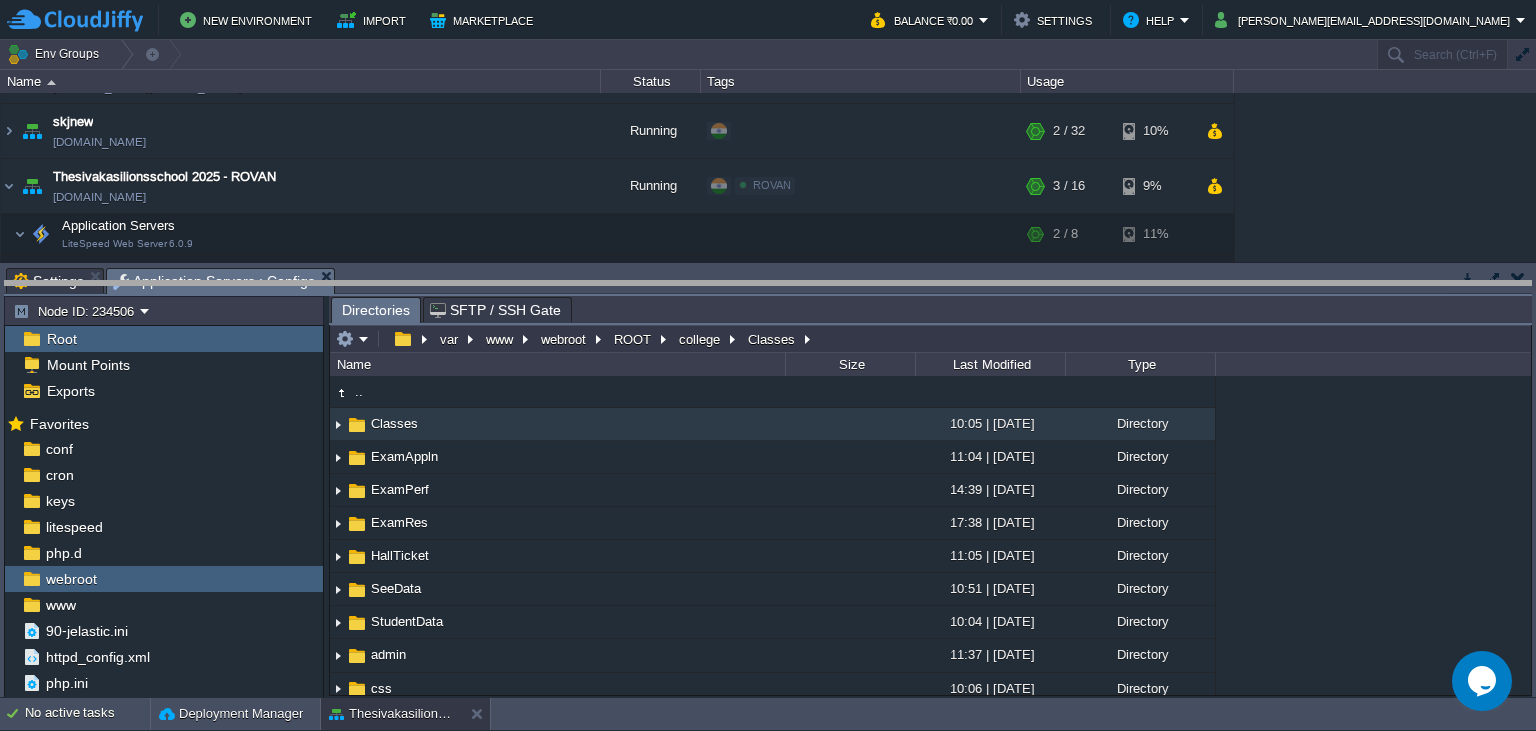 drag, startPoint x: 408, startPoint y: 280, endPoint x: 405, endPoint y: 568, distance: 288.01562 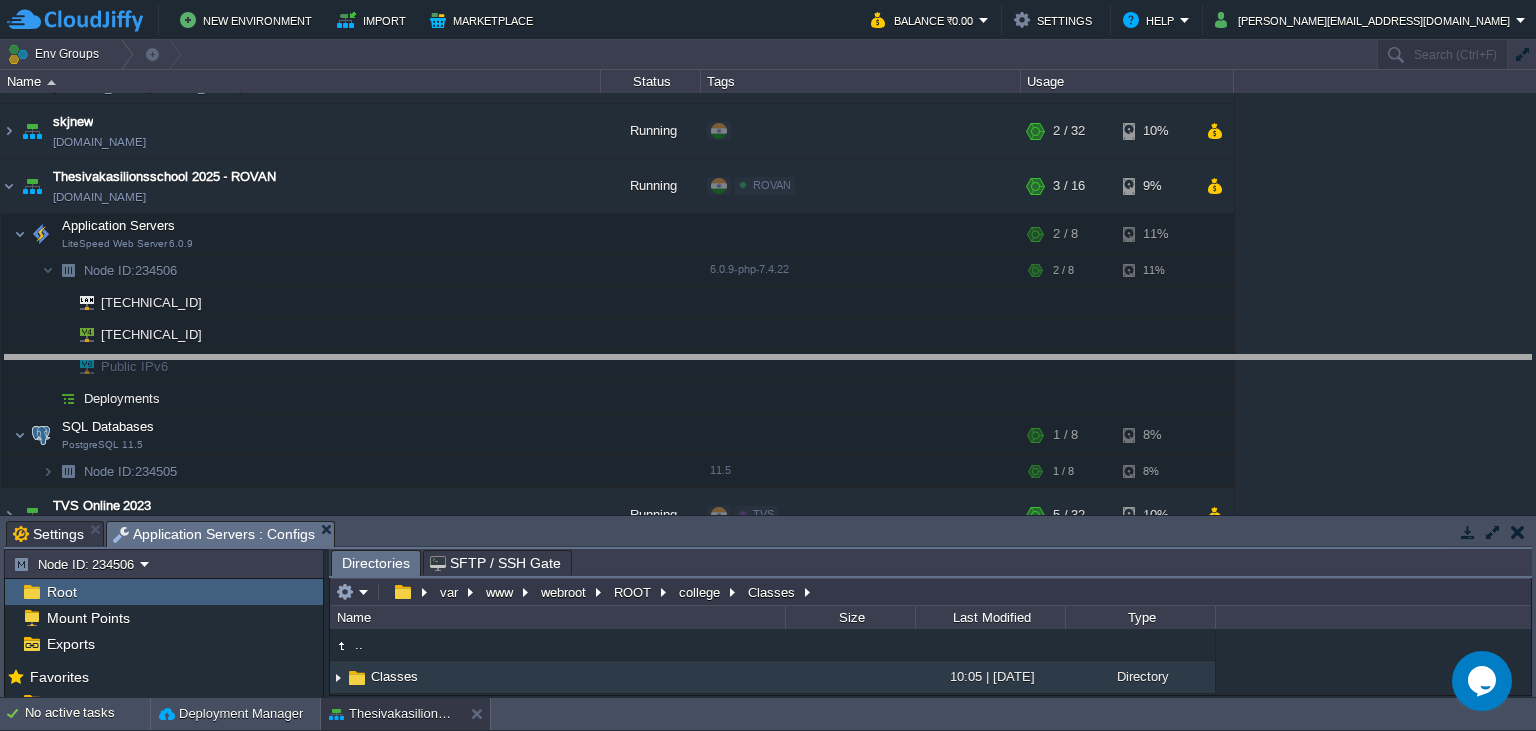 drag, startPoint x: 413, startPoint y: 542, endPoint x: 456, endPoint y: 375, distance: 172.4471 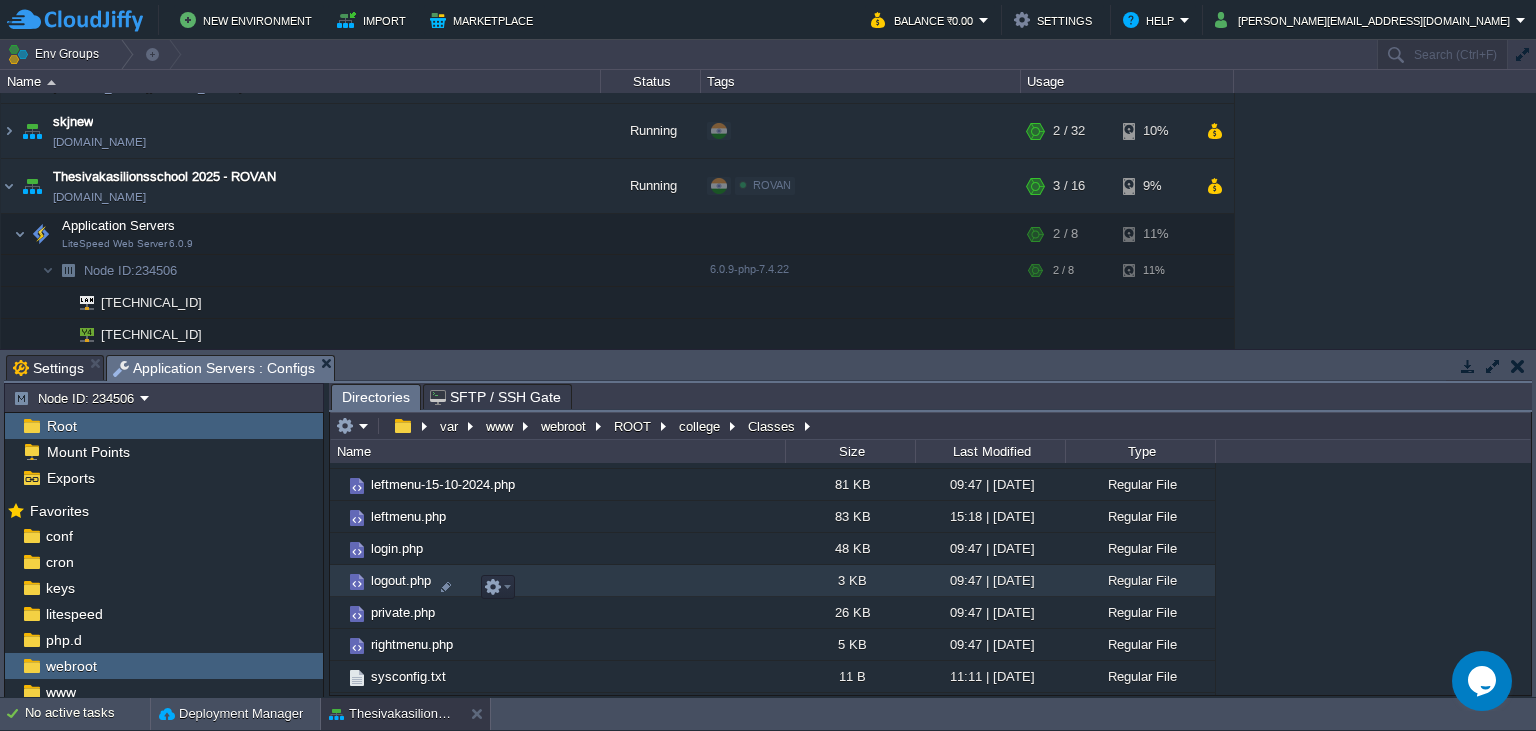 scroll, scrollTop: 1301, scrollLeft: 0, axis: vertical 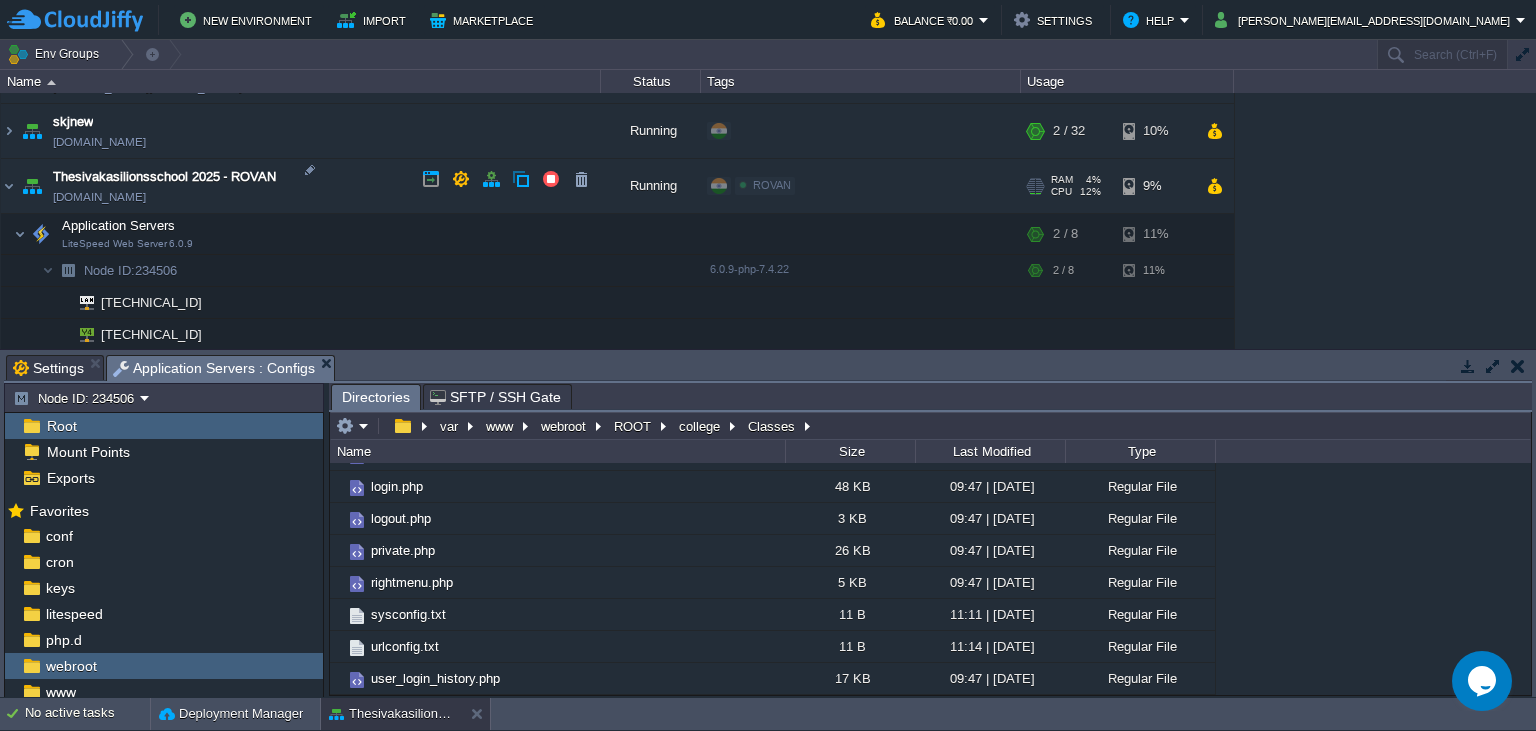 click on "[DOMAIN_NAME]" at bounding box center (99, 197) 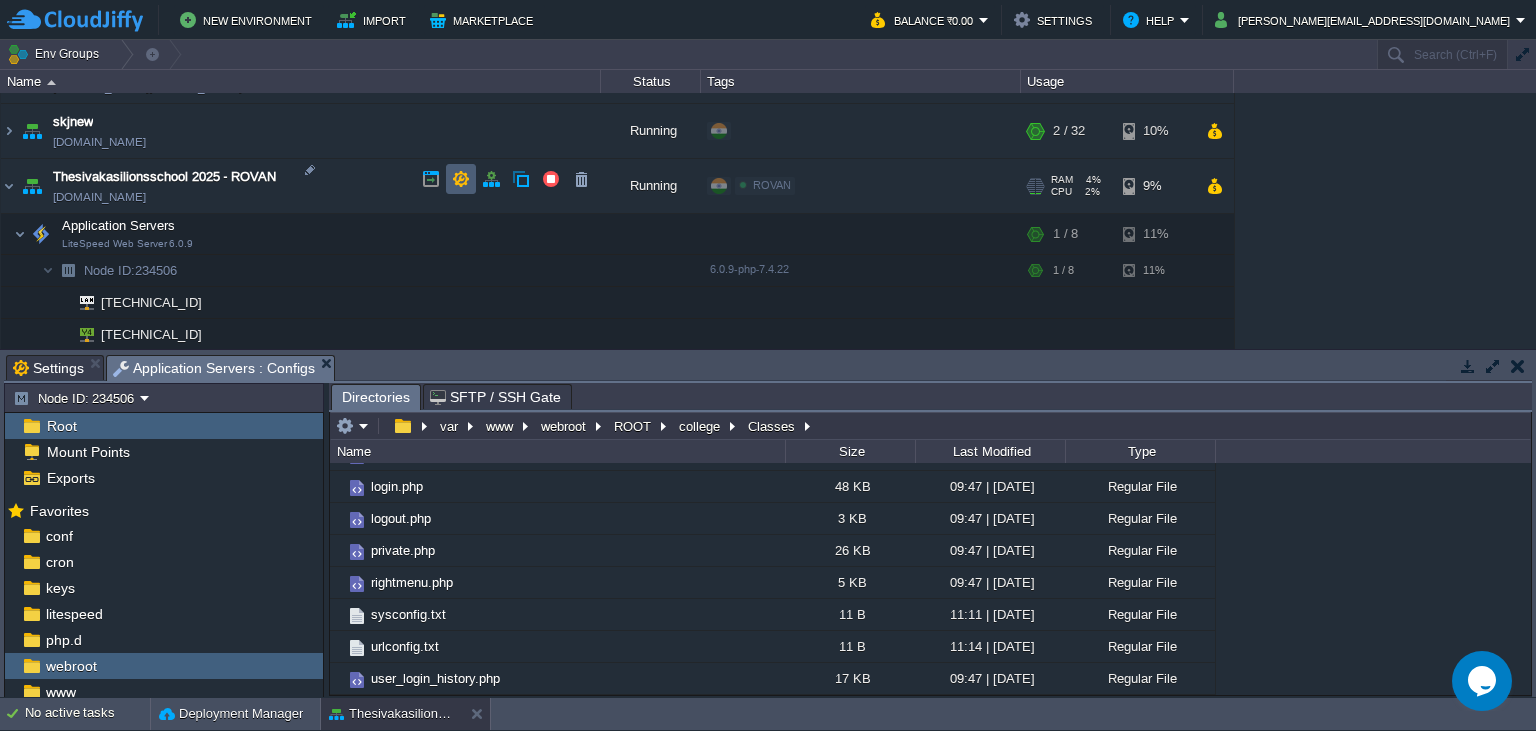 click at bounding box center (461, 179) 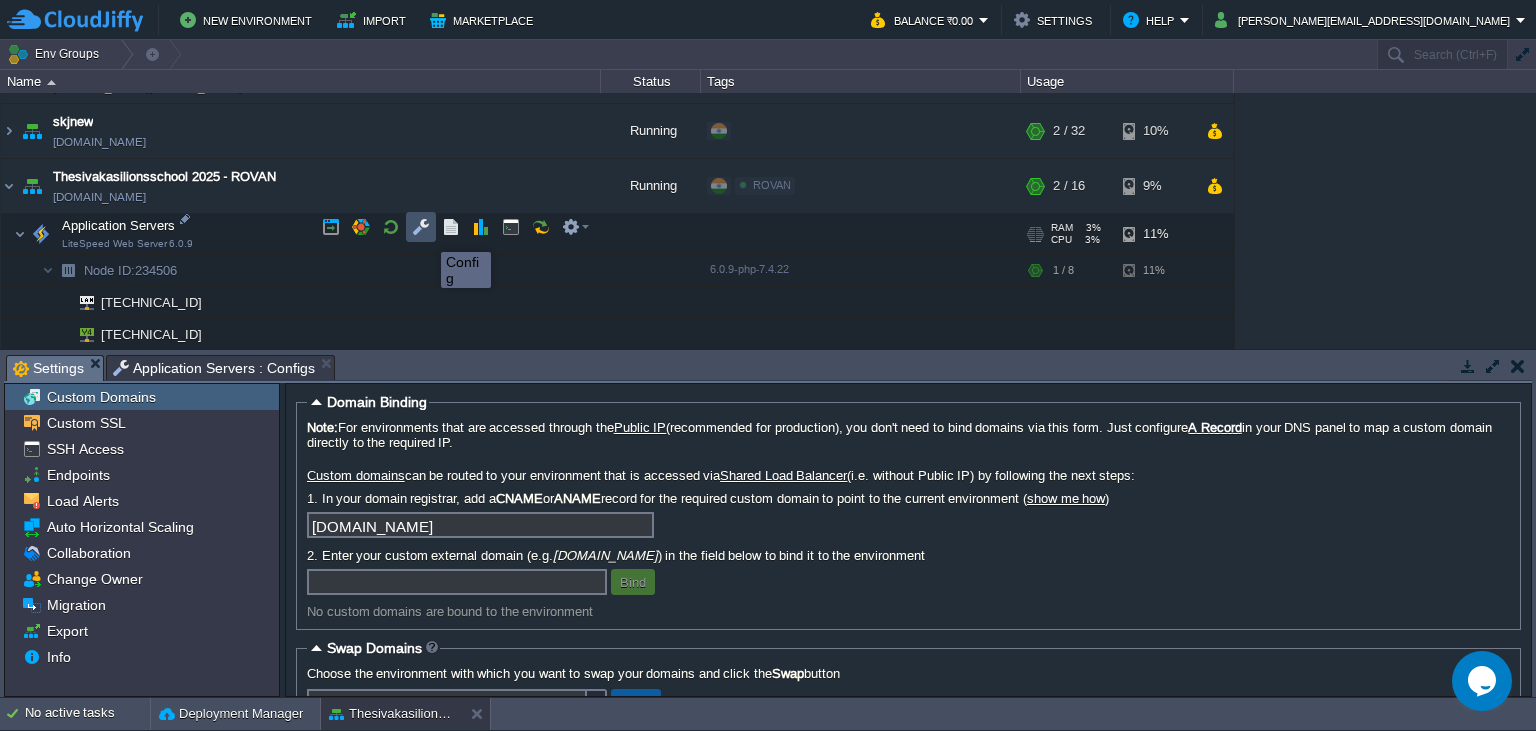 click at bounding box center (421, 227) 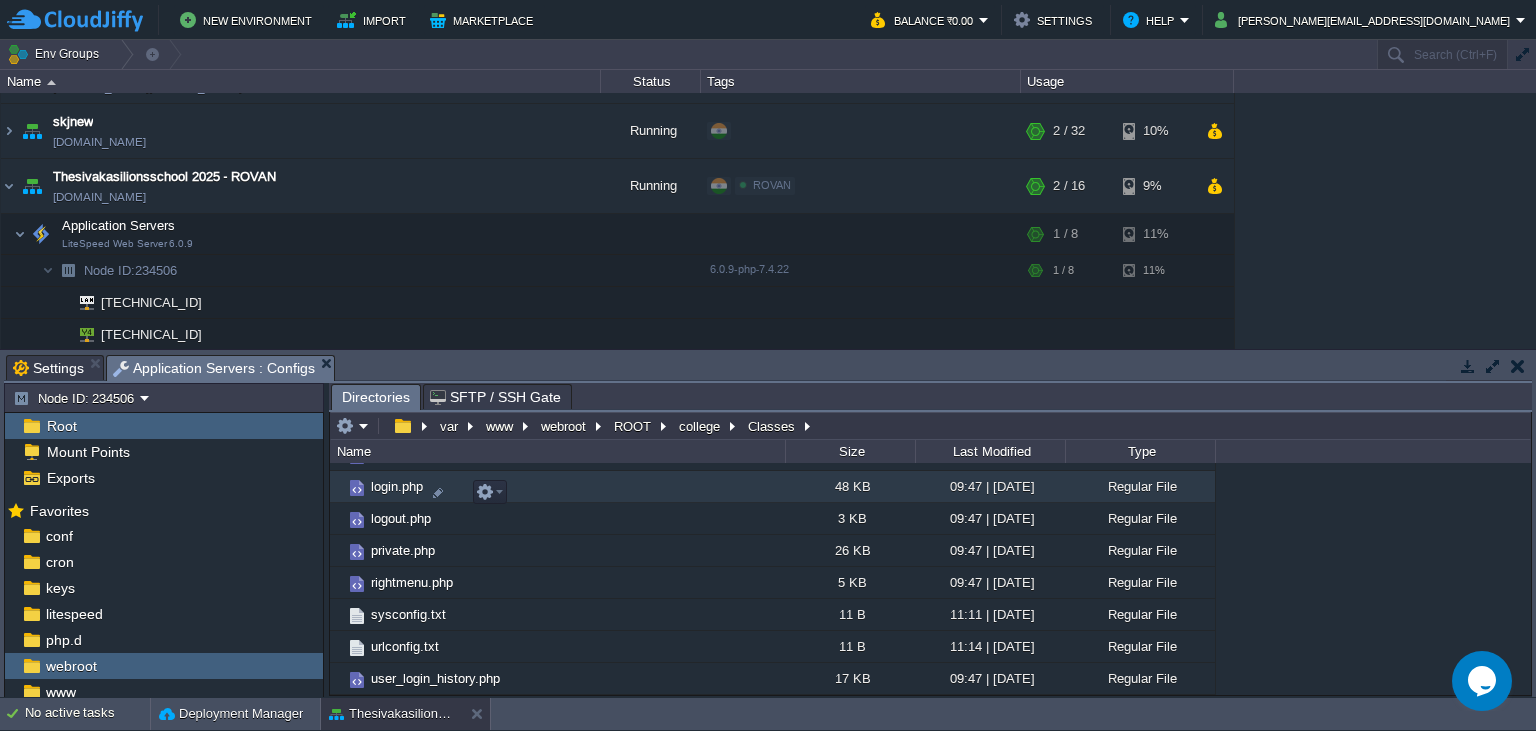 scroll, scrollTop: 754, scrollLeft: 0, axis: vertical 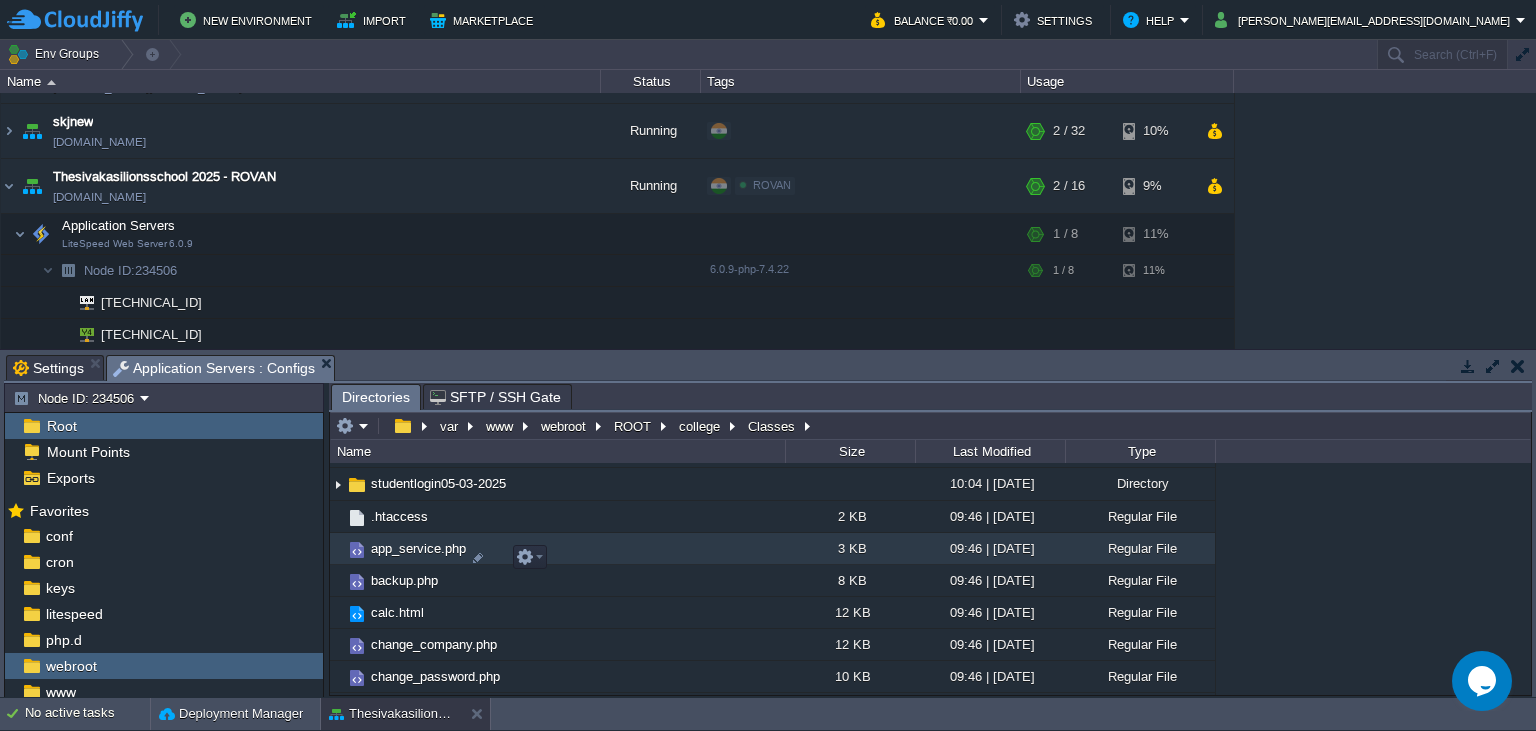 click on "app_service.php" at bounding box center (557, 549) 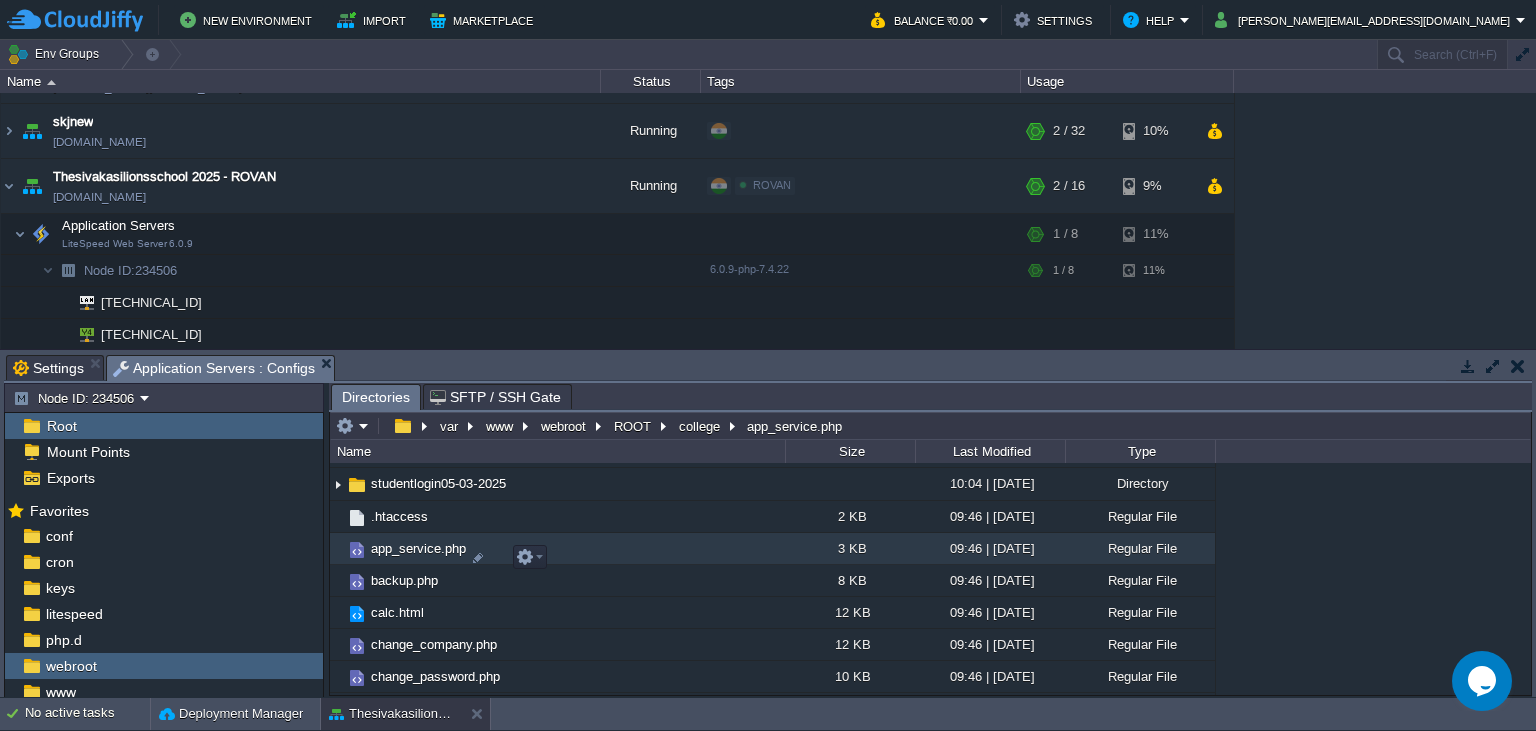 click on "app_service.php" at bounding box center (557, 549) 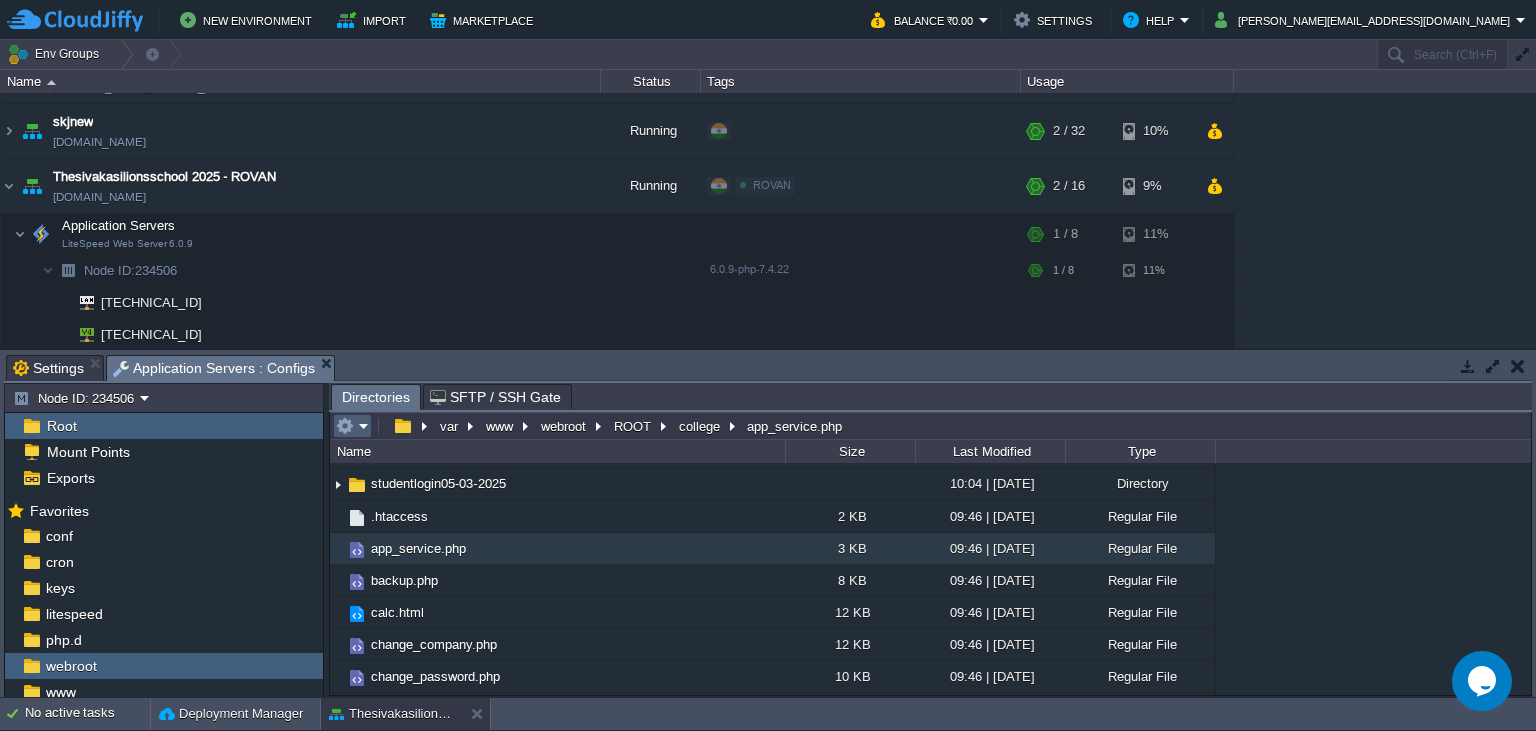 click at bounding box center (352, 426) 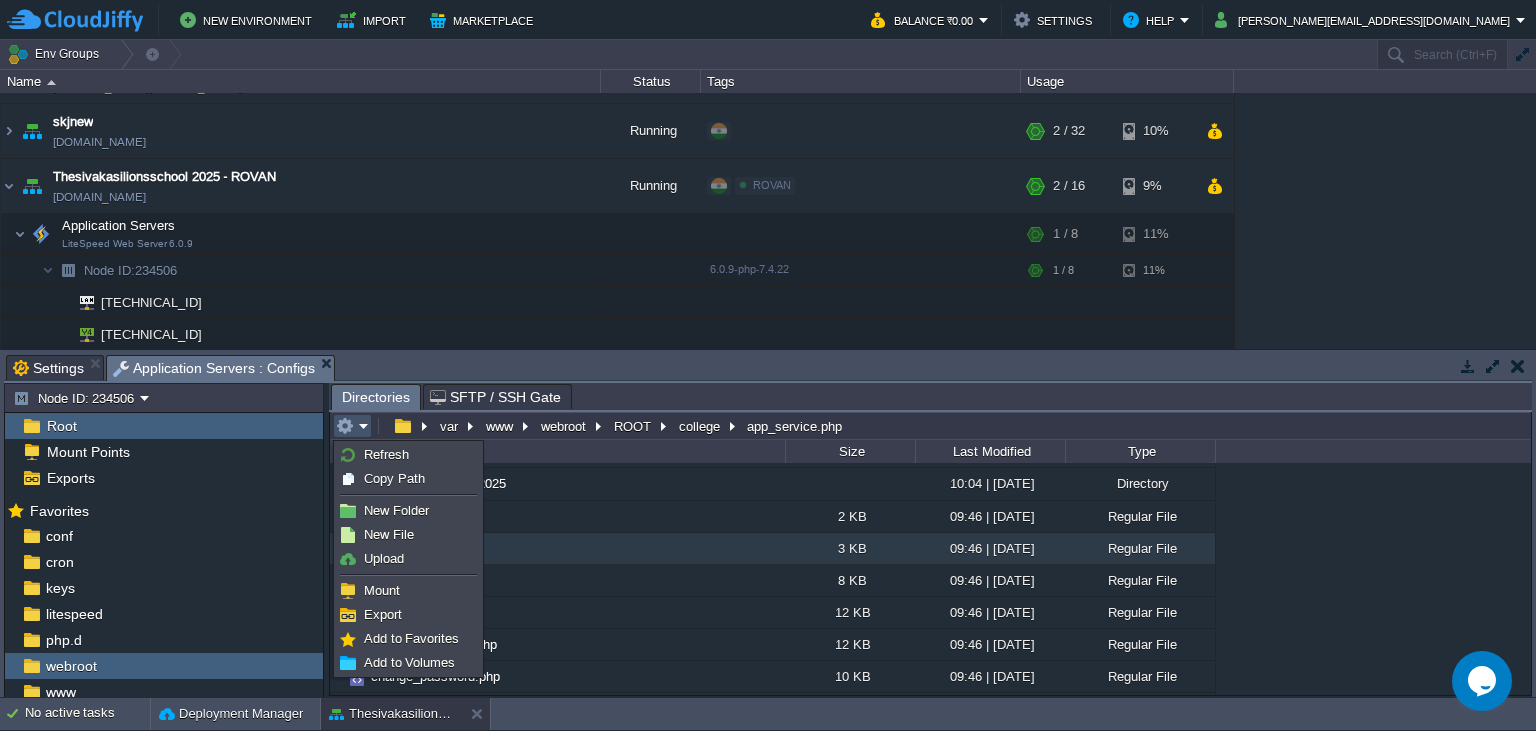 click at bounding box center (352, 426) 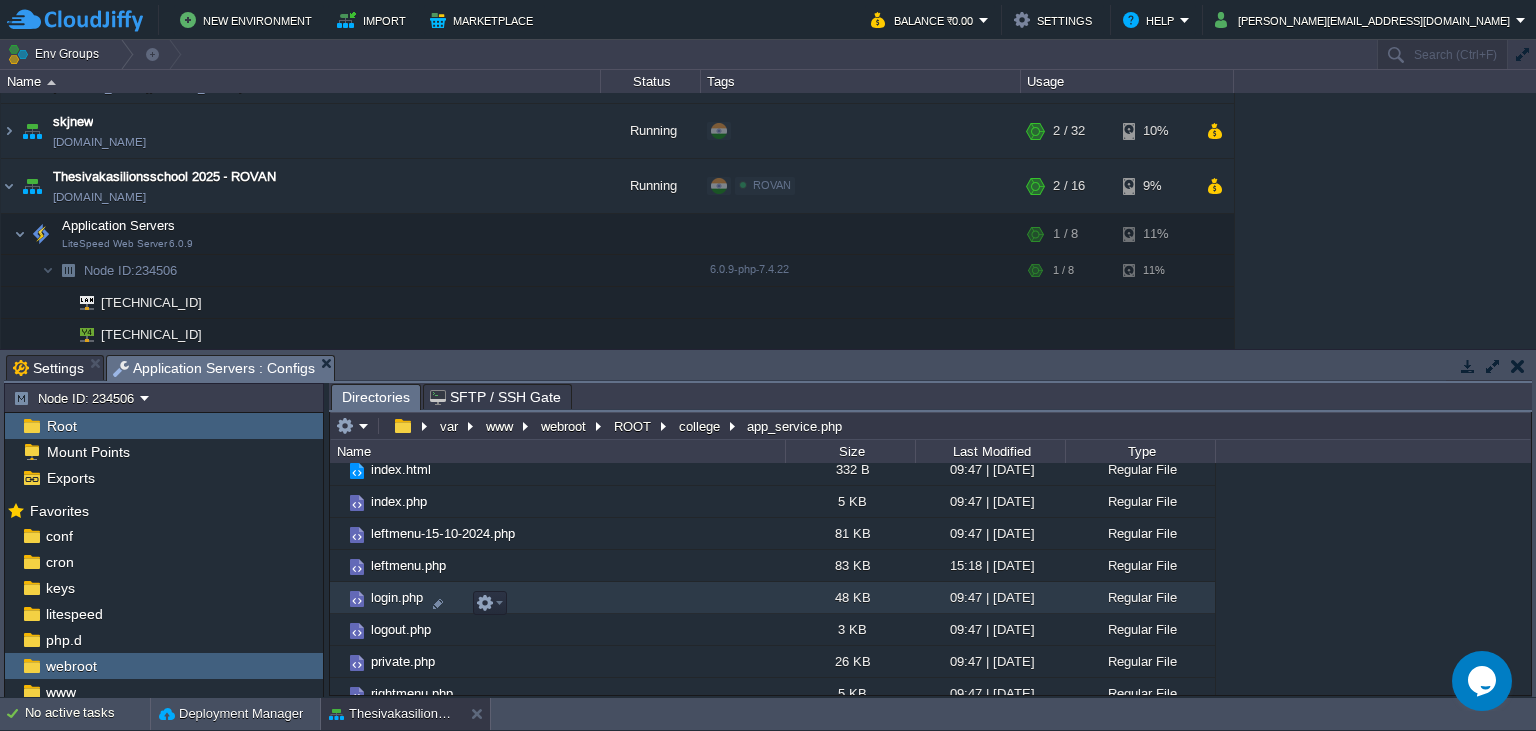 scroll, scrollTop: 1210, scrollLeft: 0, axis: vertical 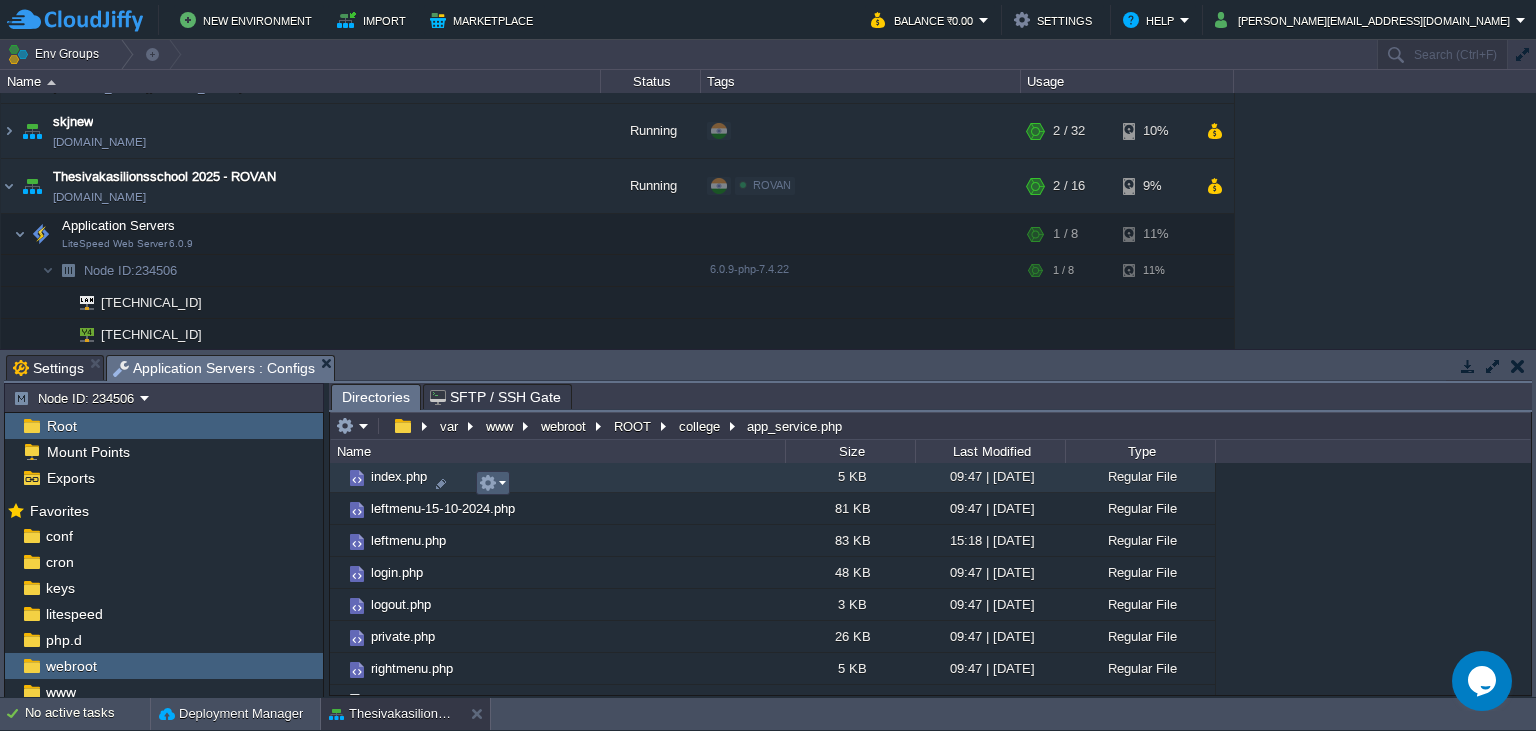 click at bounding box center [488, 483] 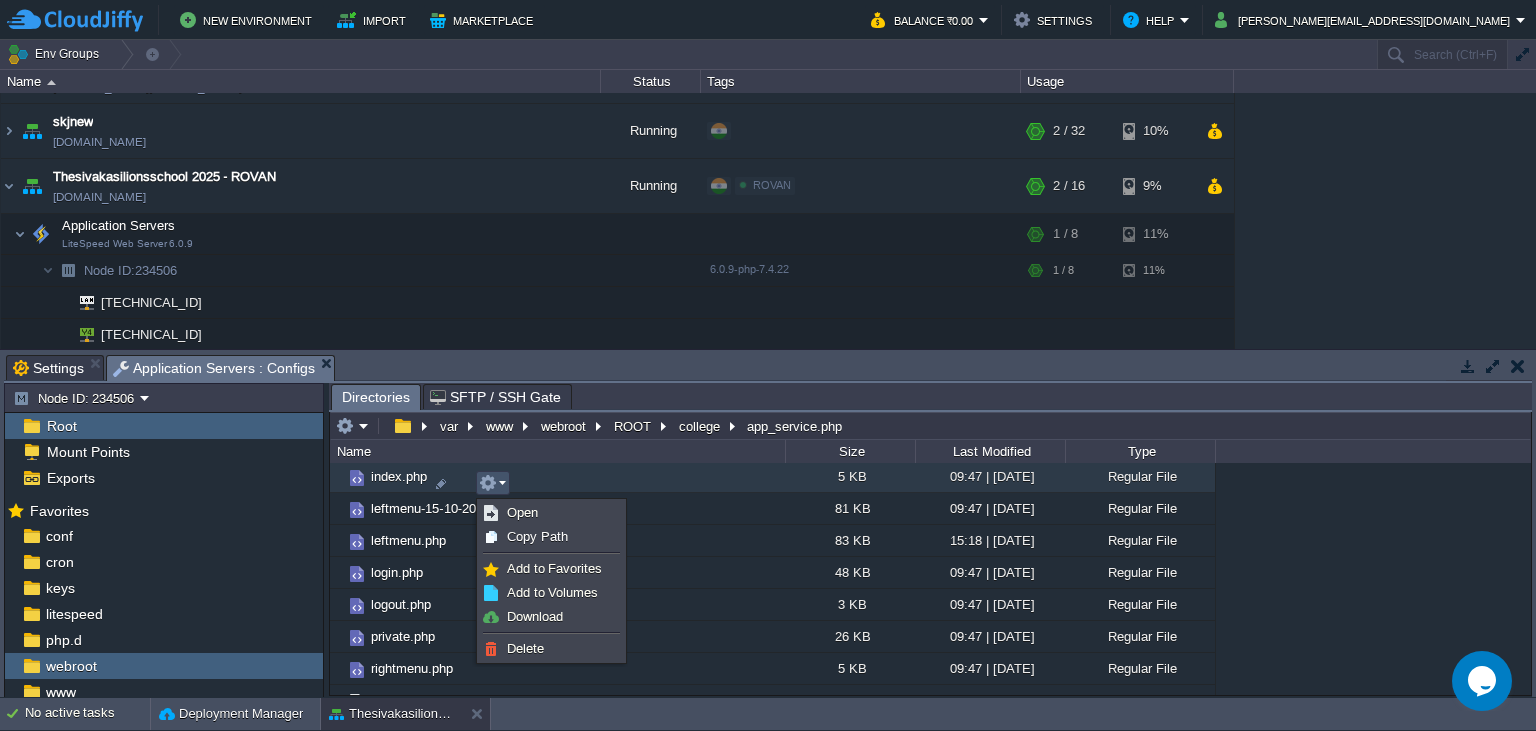 click at bounding box center (551, 633) 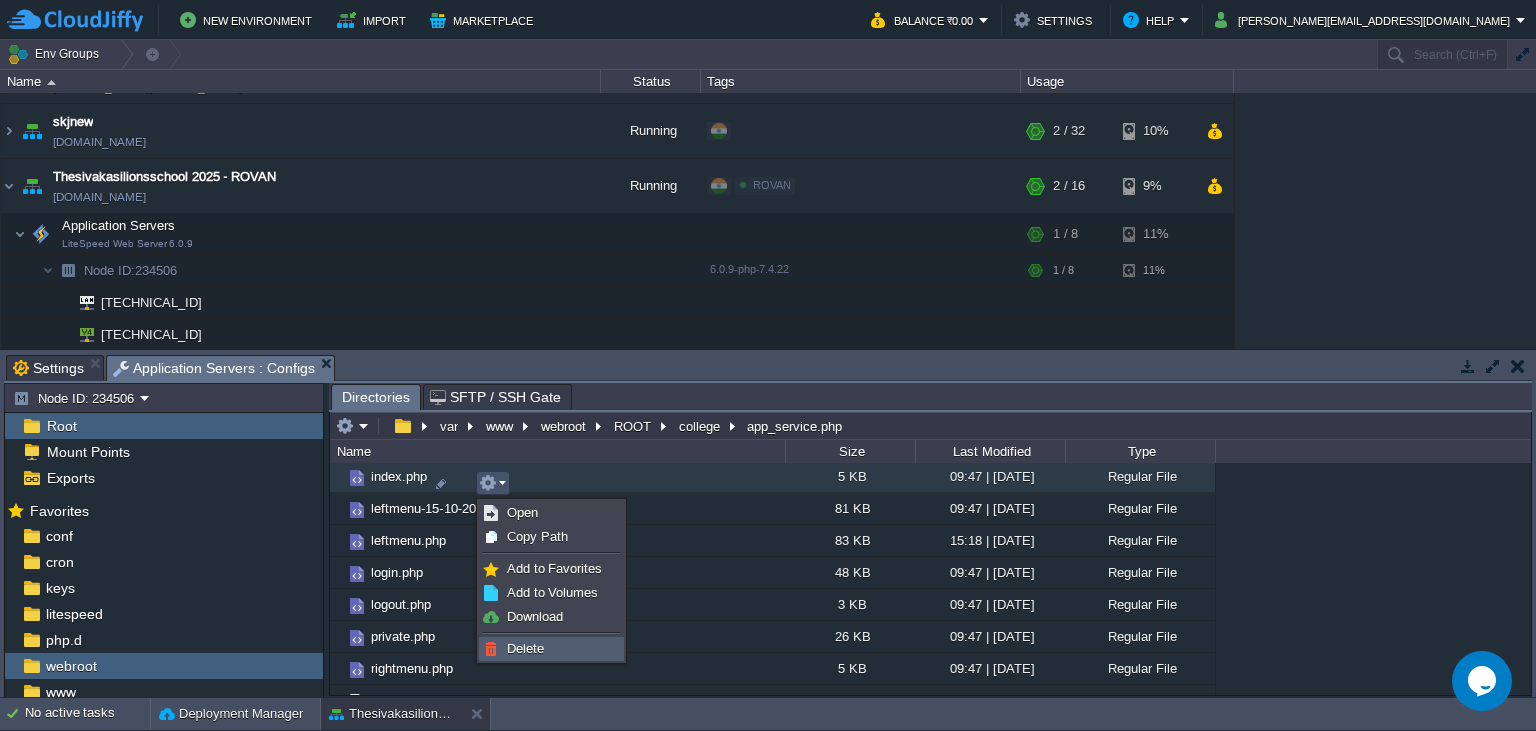 click on "Delete" at bounding box center [525, 648] 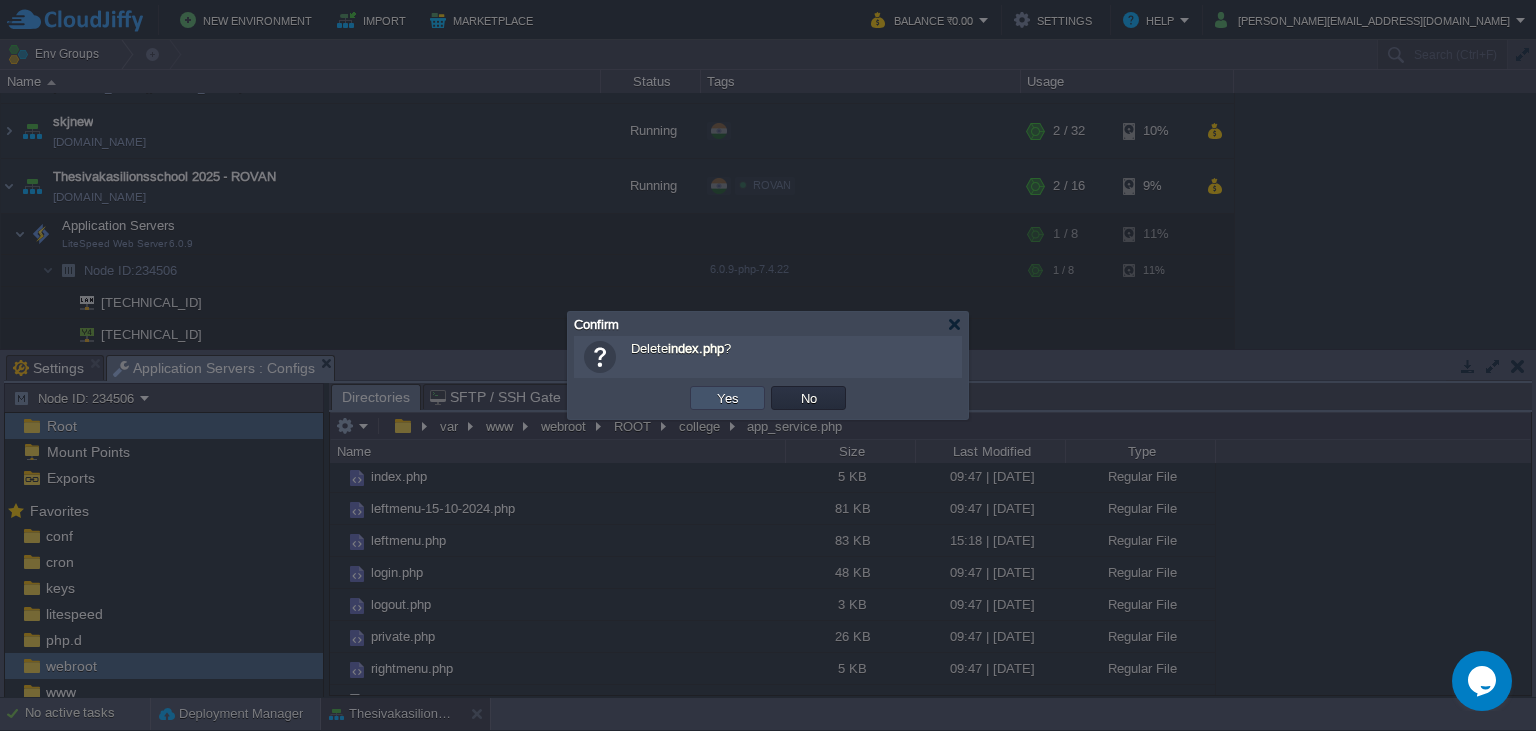 click on "Yes" at bounding box center (728, 398) 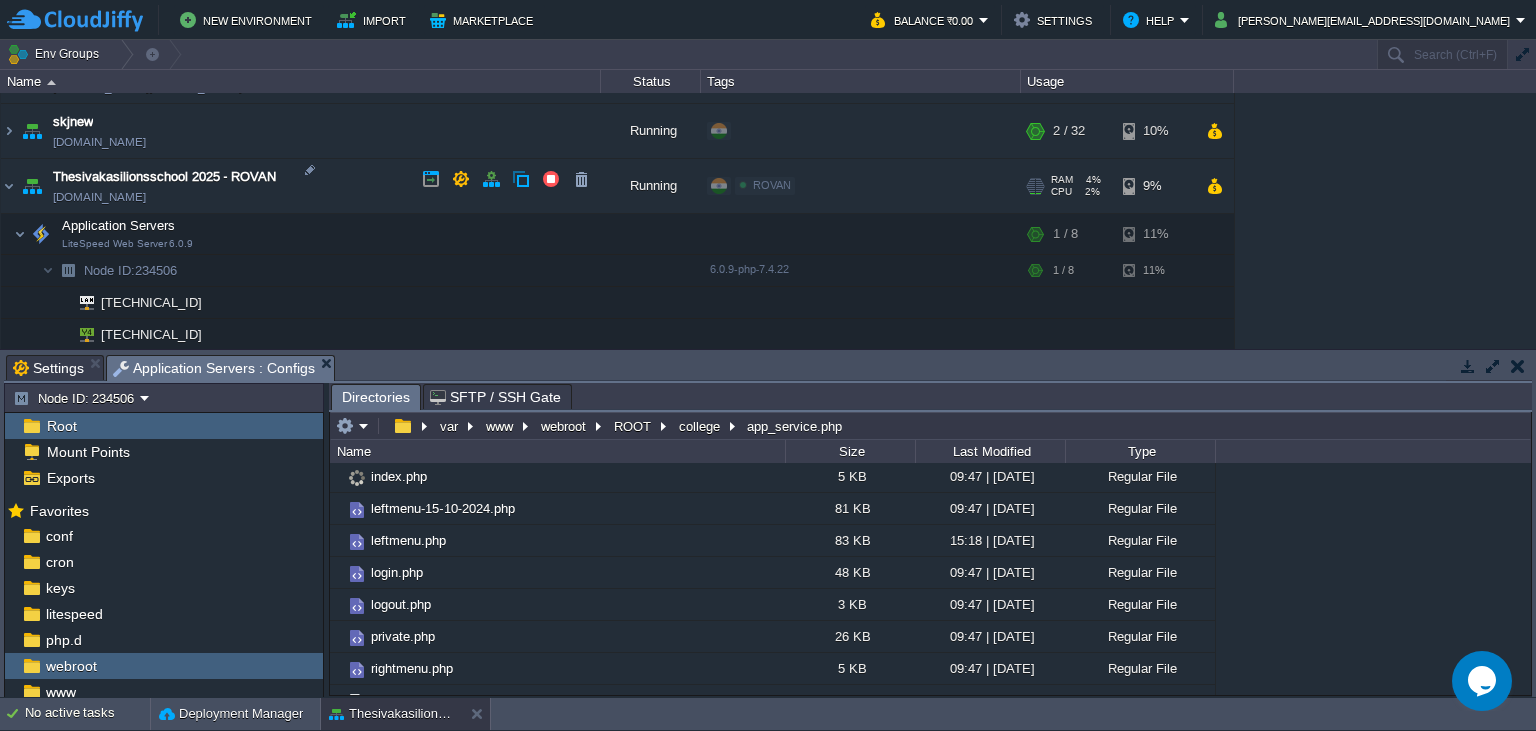 click on "[DOMAIN_NAME]" at bounding box center (99, 197) 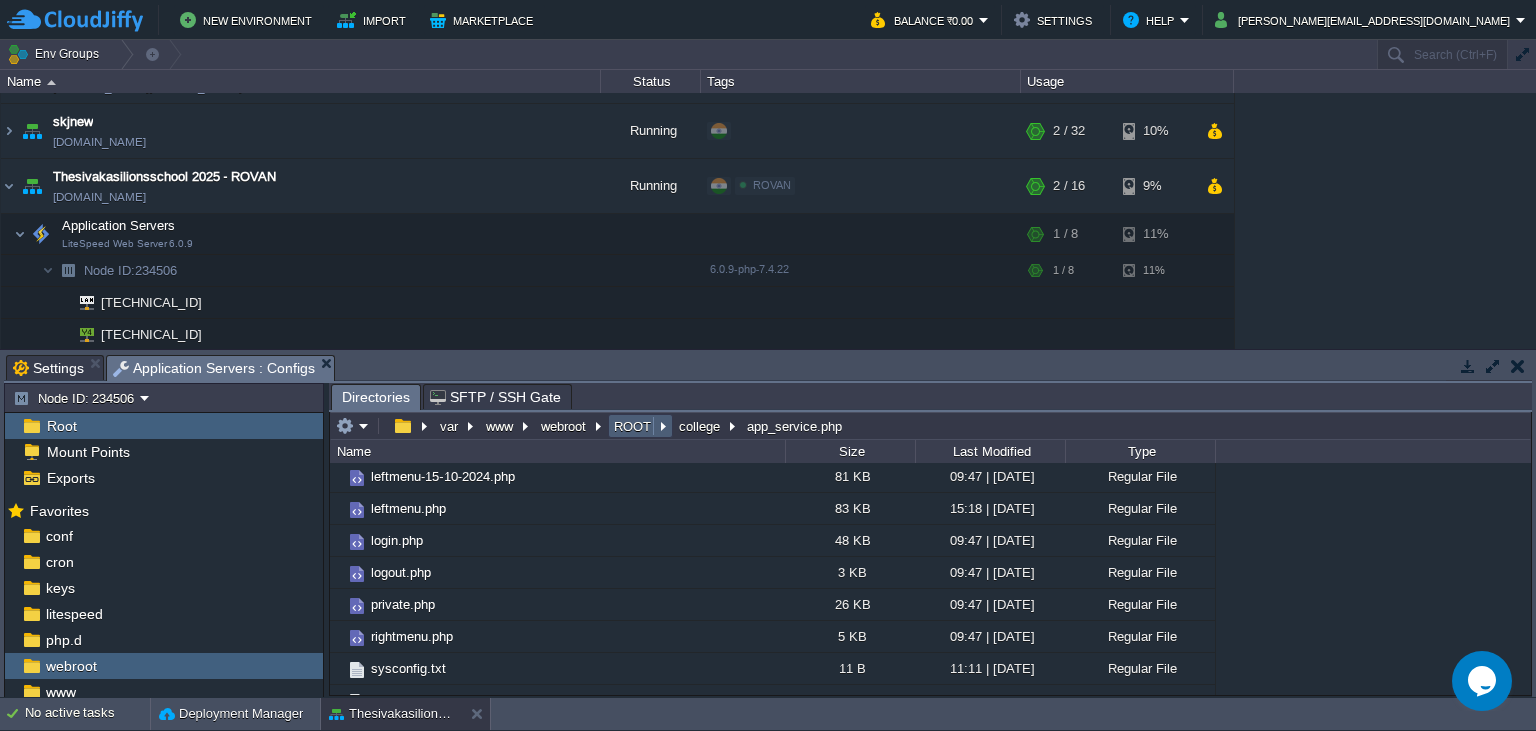 click on "ROOT" at bounding box center (633, 426) 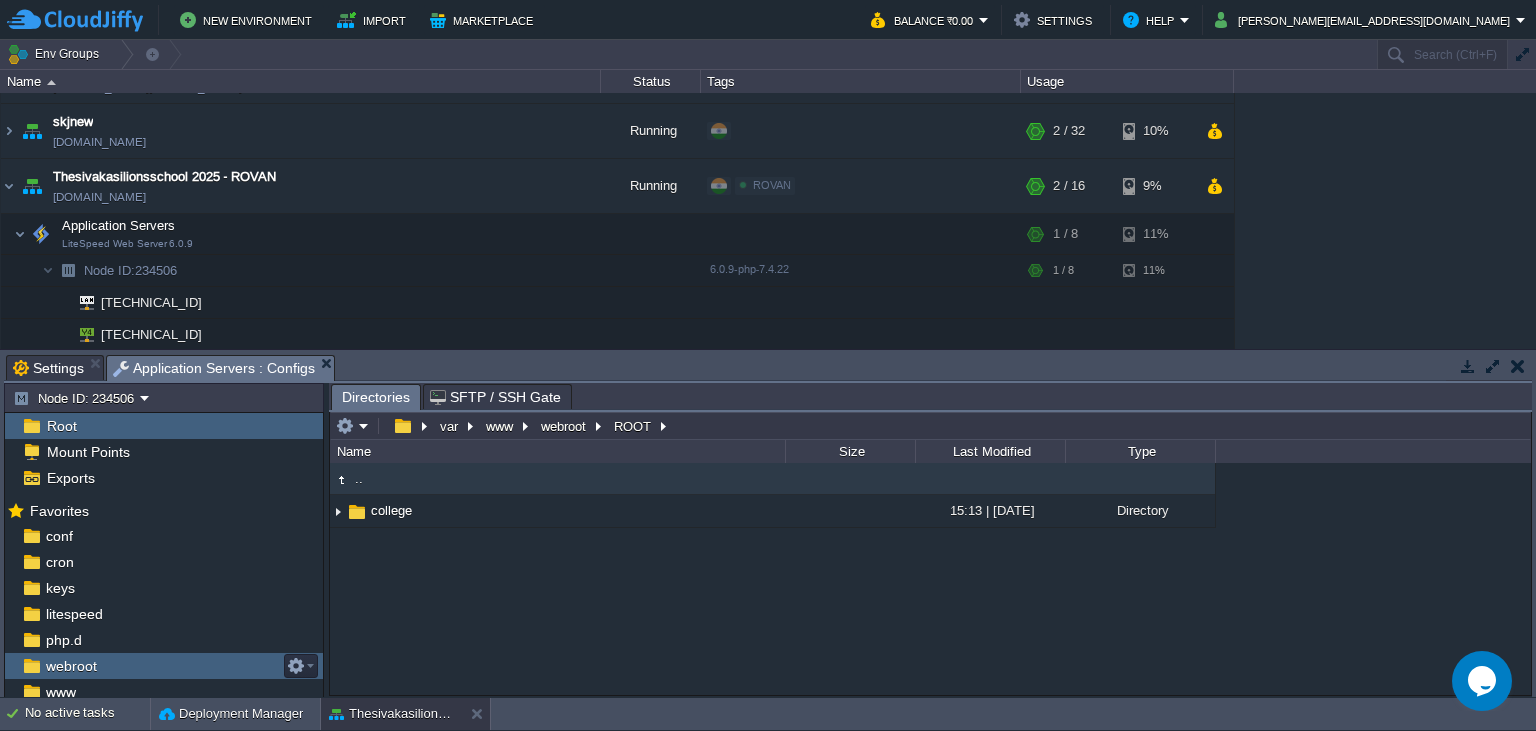 click on "webroot" at bounding box center (71, 666) 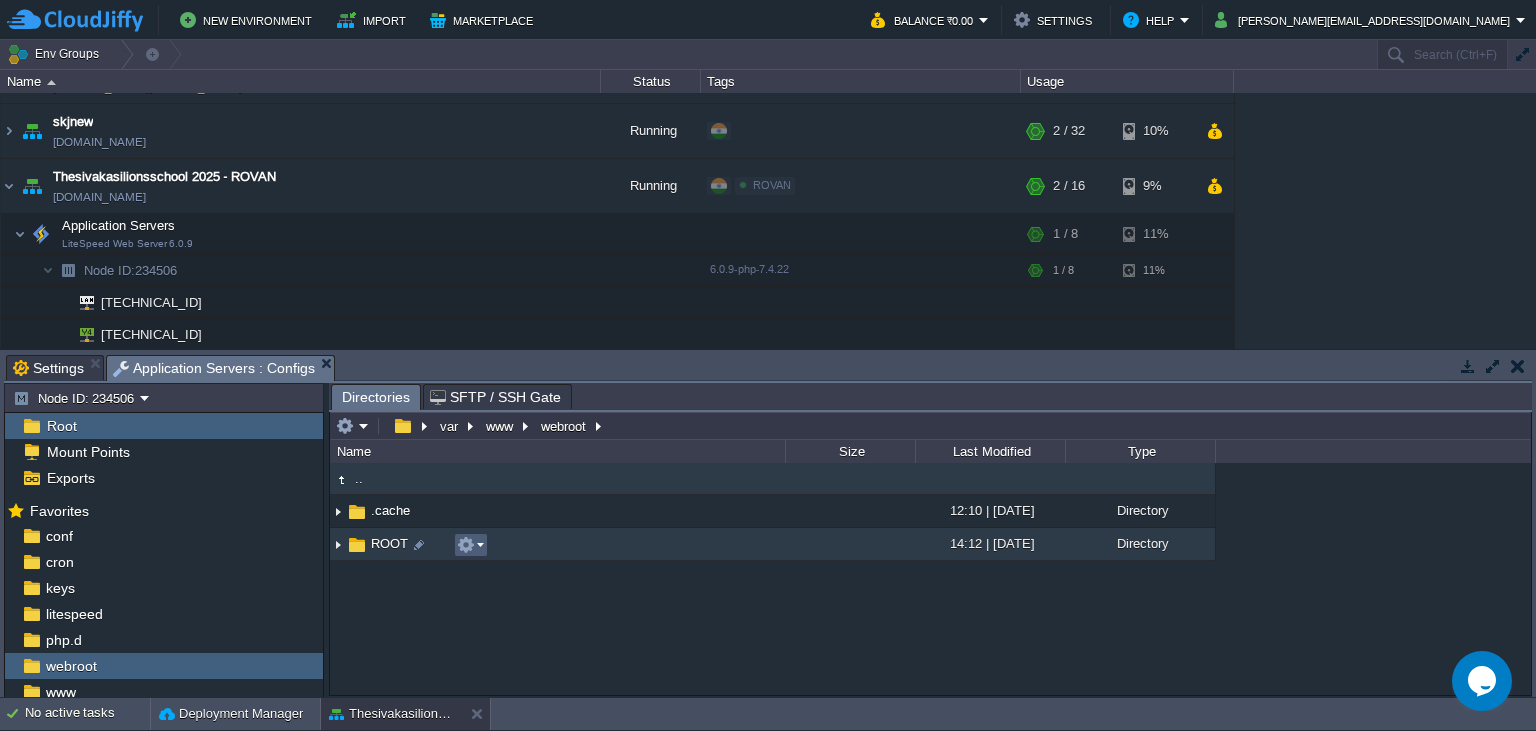 click at bounding box center [466, 545] 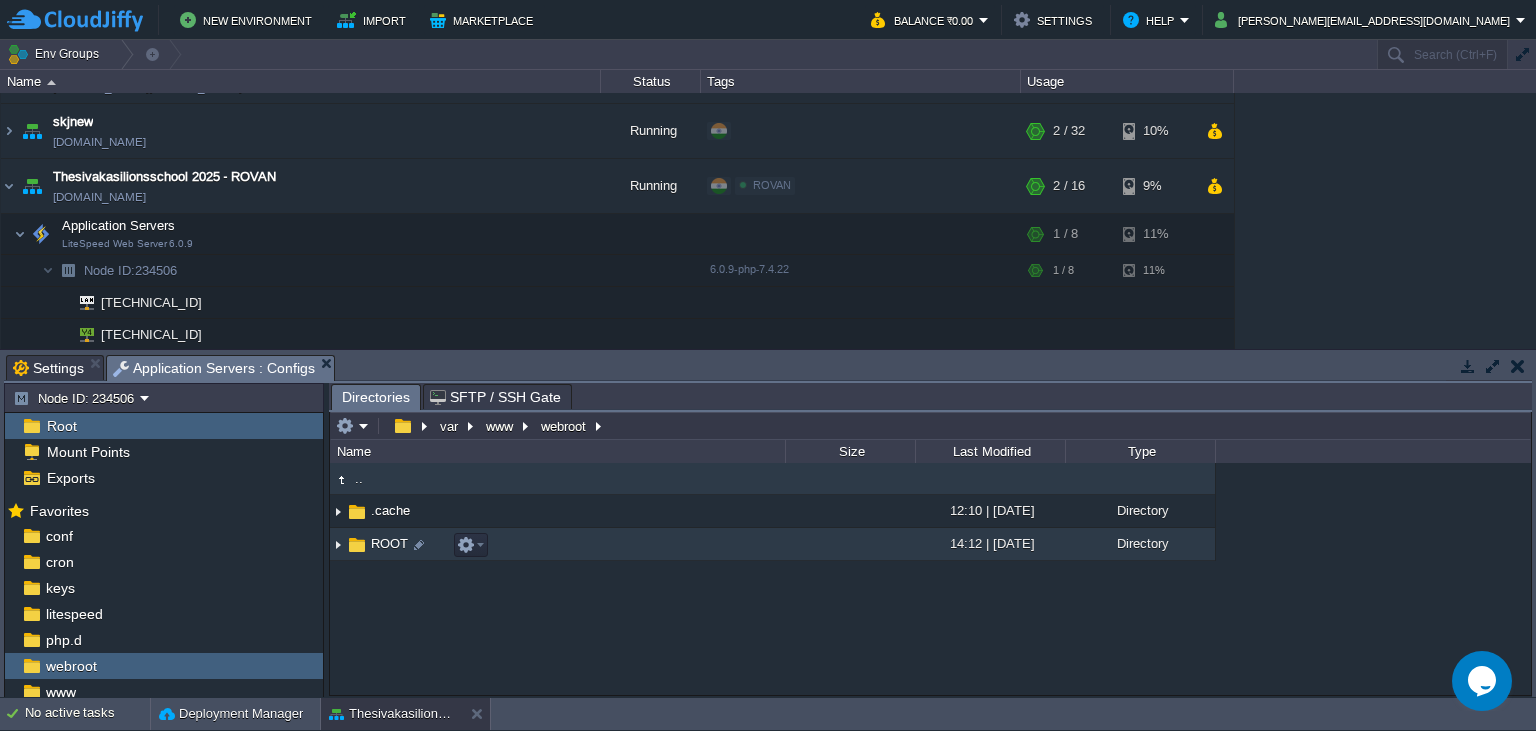 click on "ROOT" at bounding box center [557, 544] 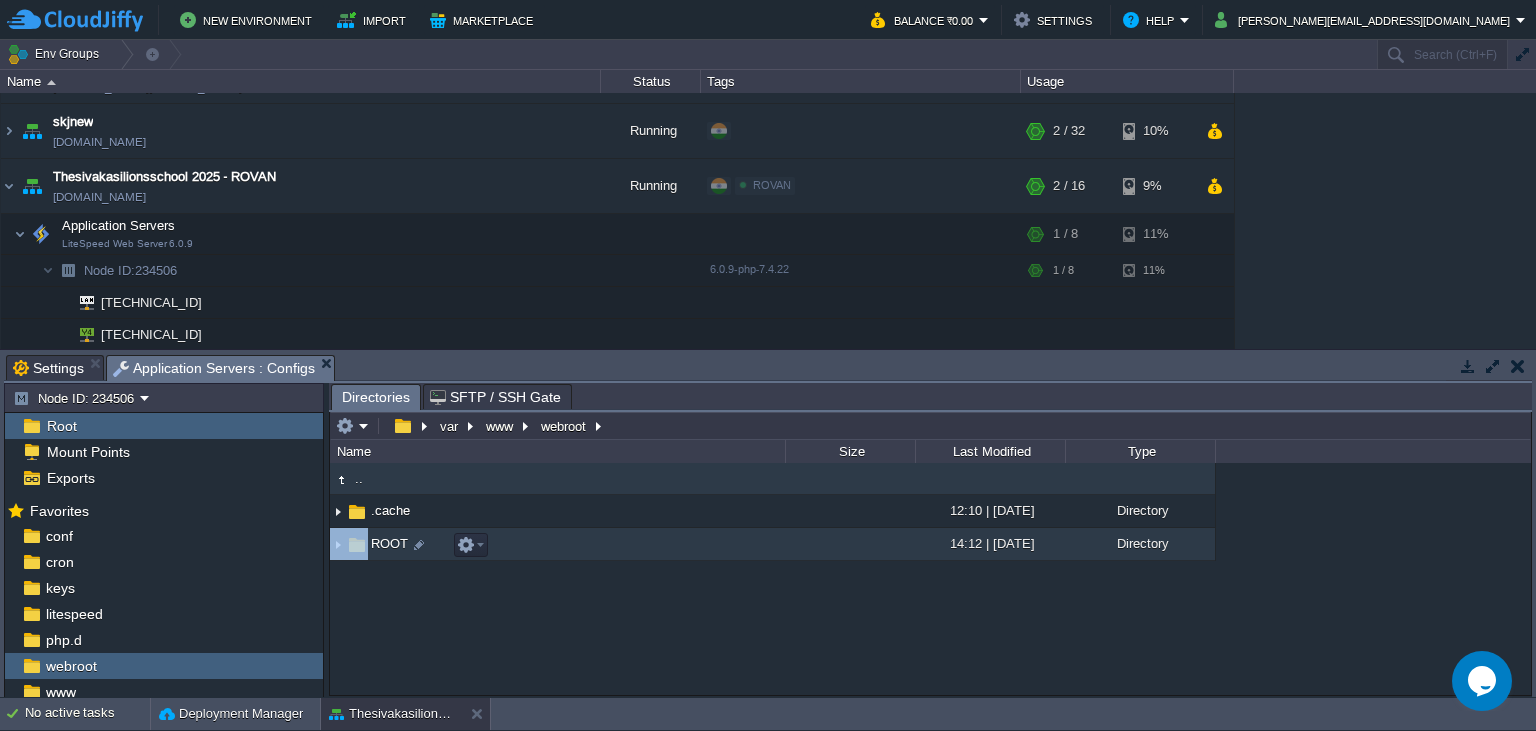 click on "ROOT" at bounding box center (557, 544) 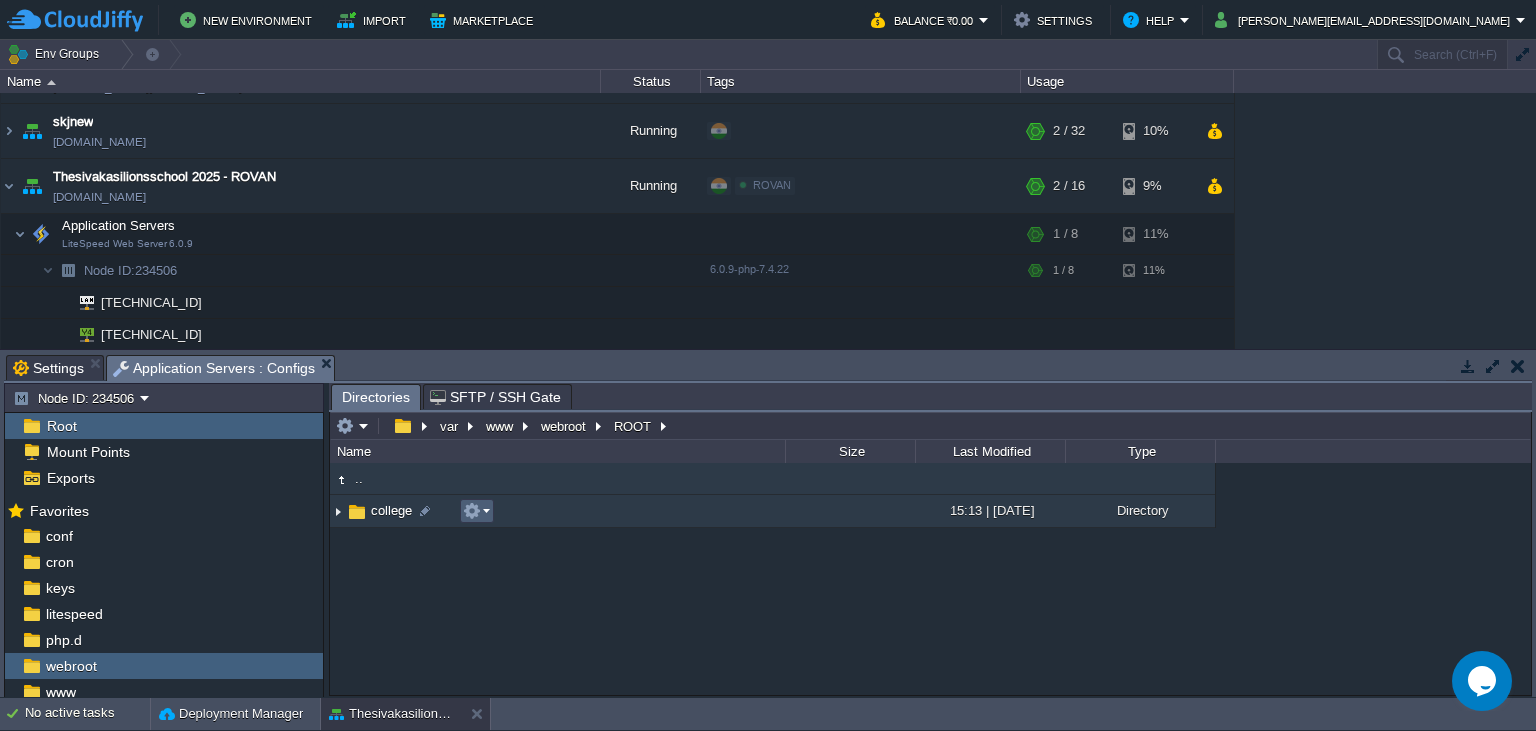 click at bounding box center [476, 511] 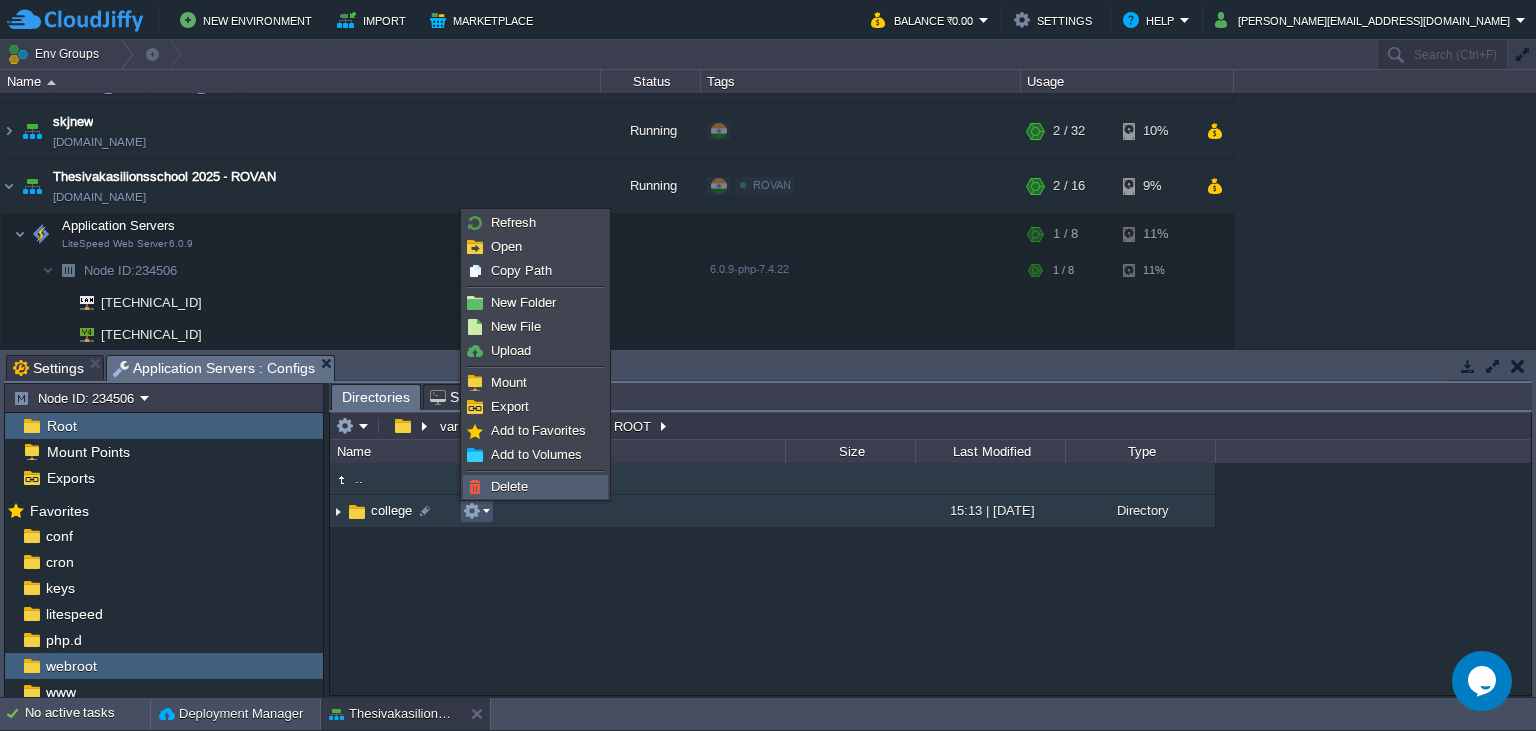 click on "Delete" at bounding box center [509, 486] 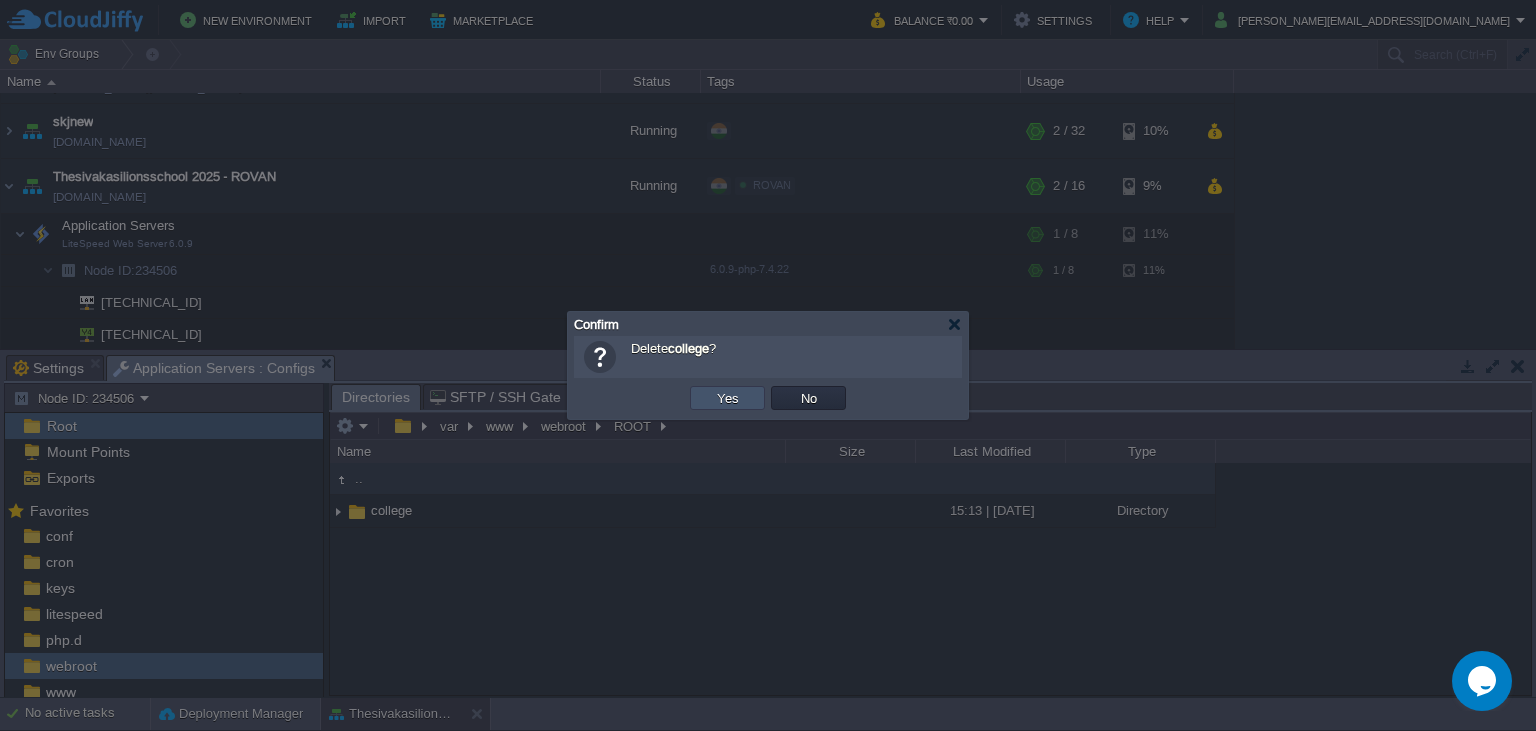 click on "Yes" at bounding box center [728, 398] 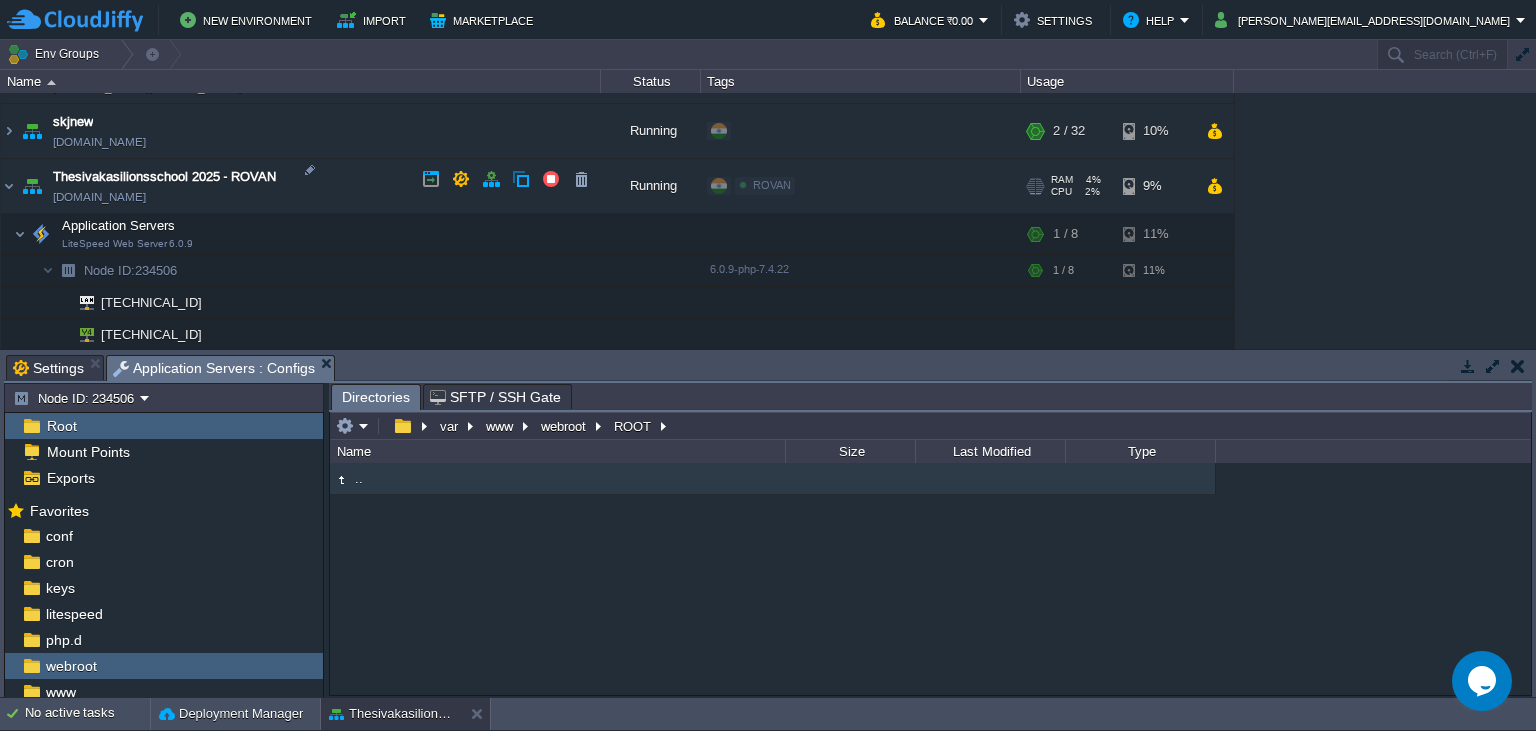 click on "[DOMAIN_NAME]" at bounding box center [99, 197] 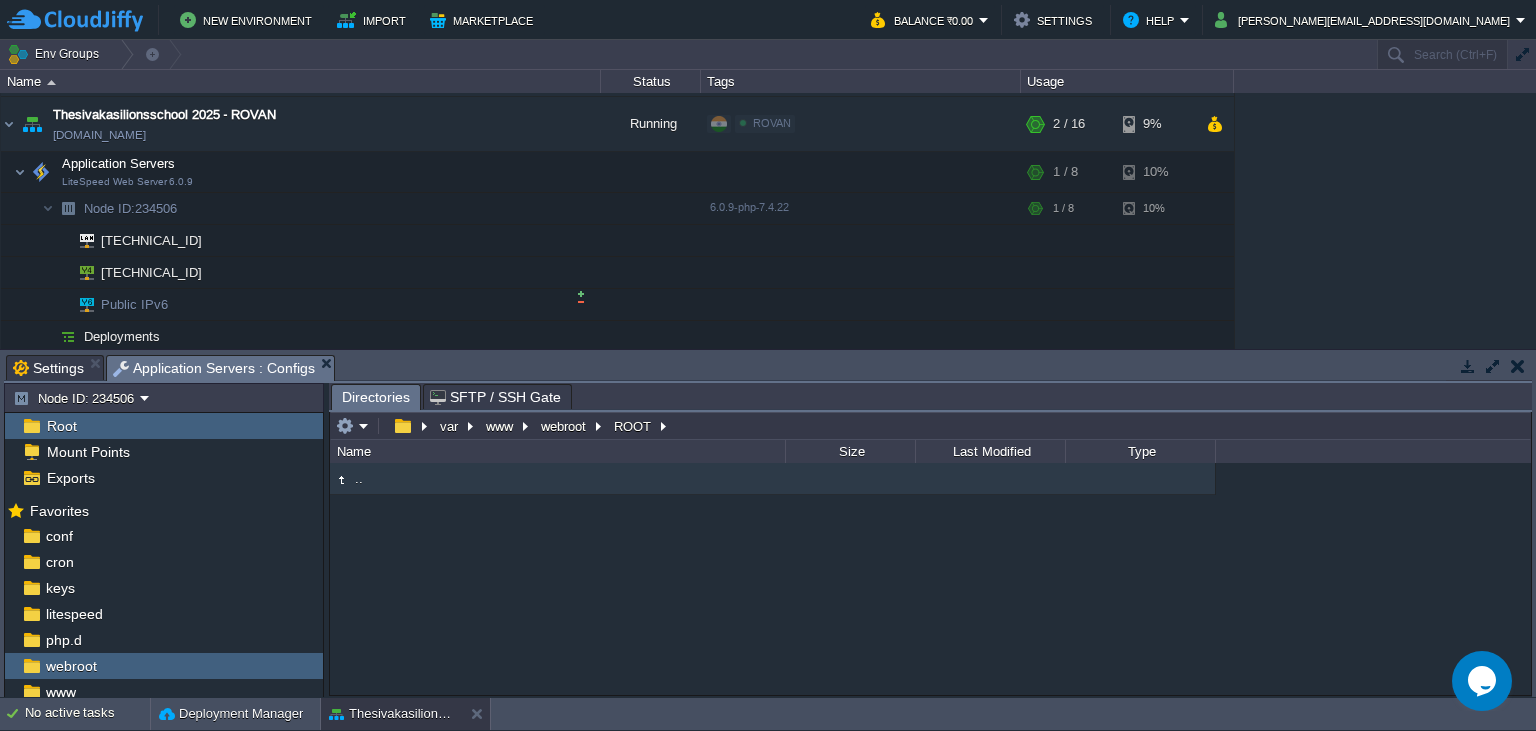scroll, scrollTop: 2005, scrollLeft: 0, axis: vertical 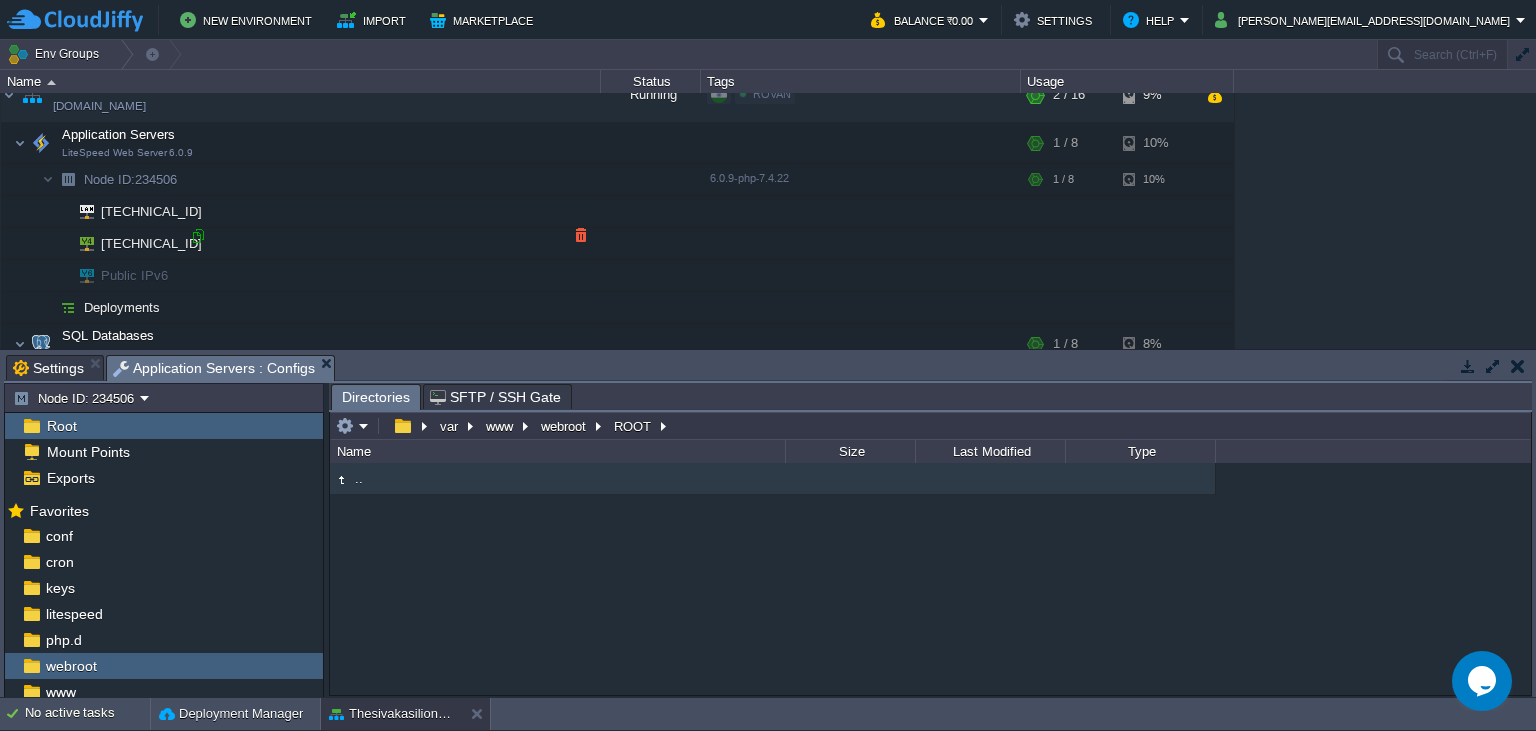 click at bounding box center (198, 236) 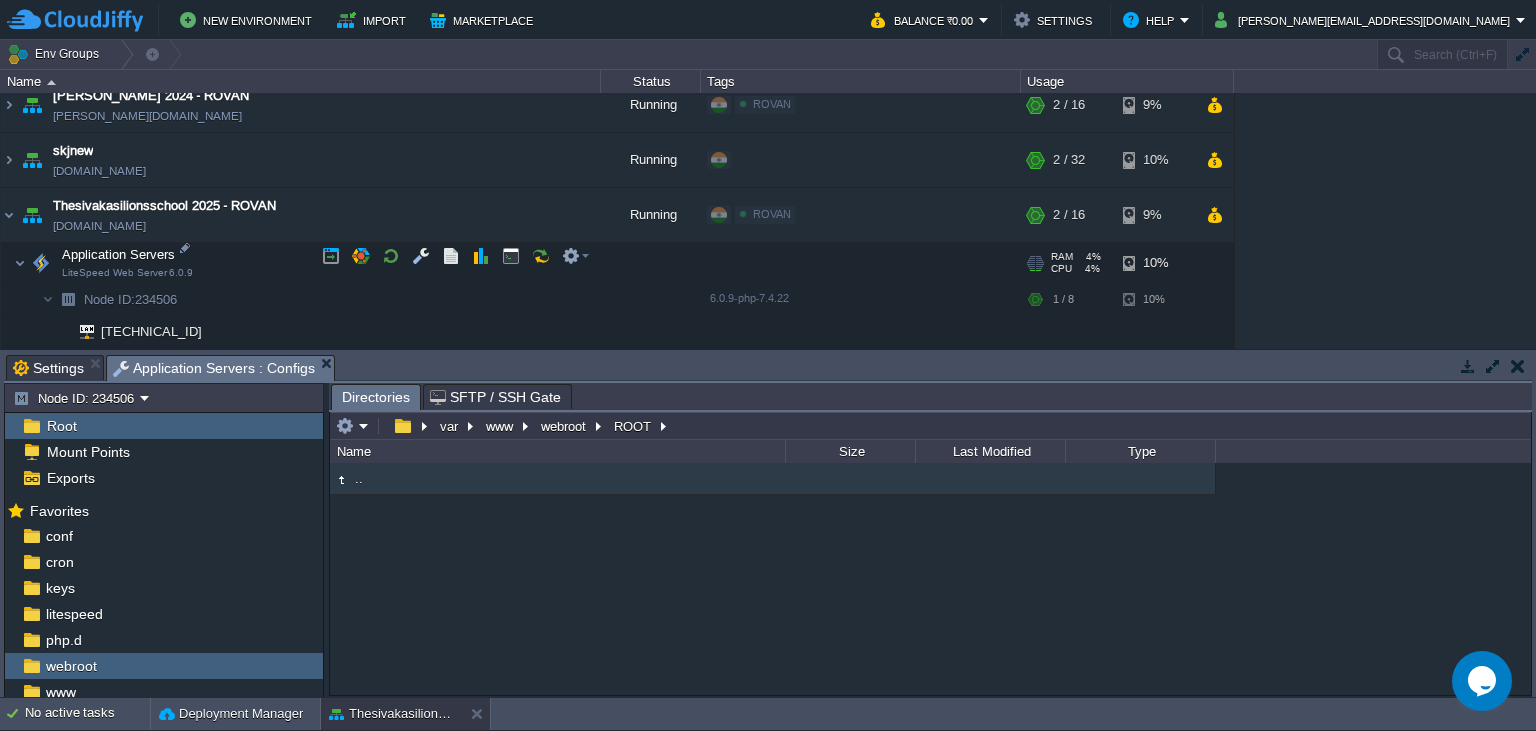 scroll, scrollTop: 1914, scrollLeft: 0, axis: vertical 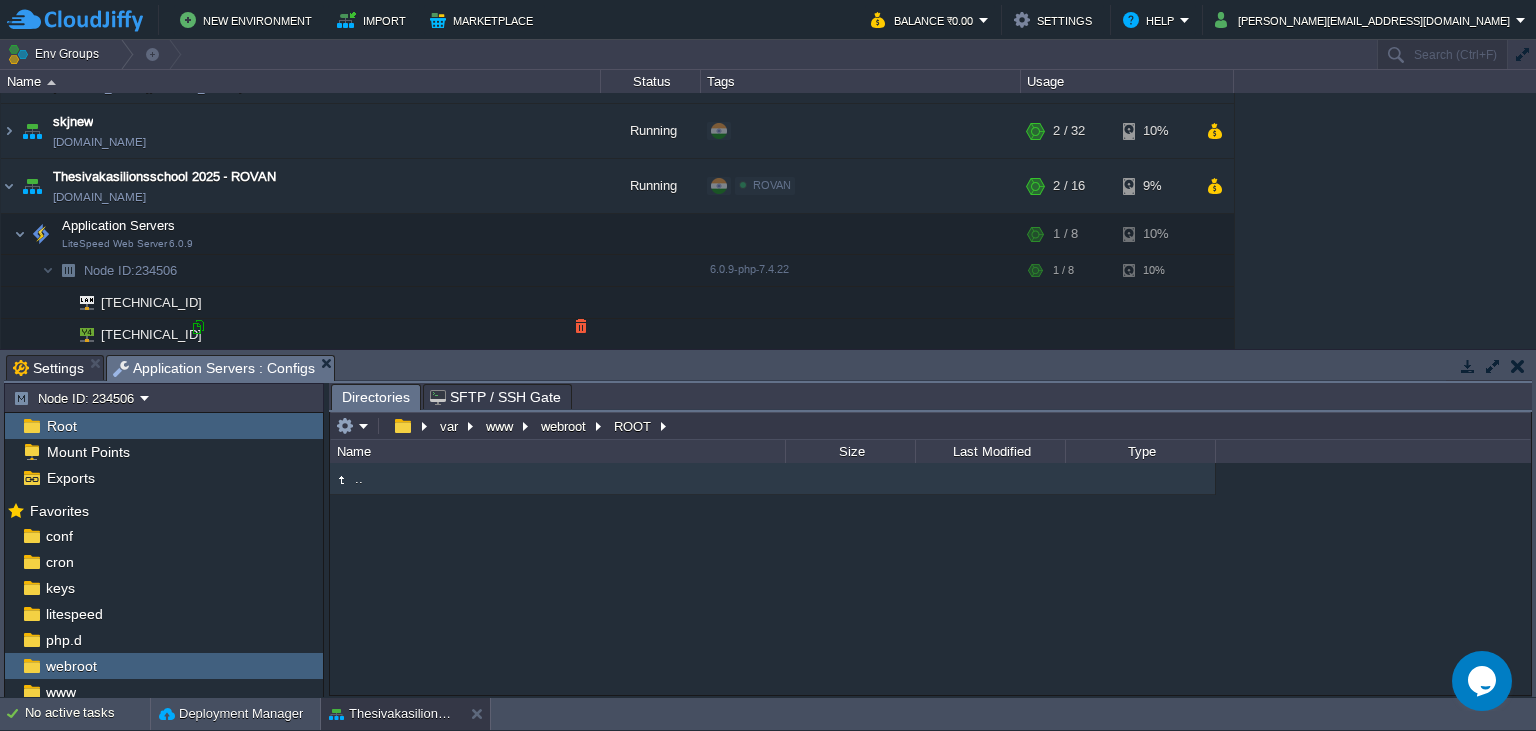 click at bounding box center [198, 327] 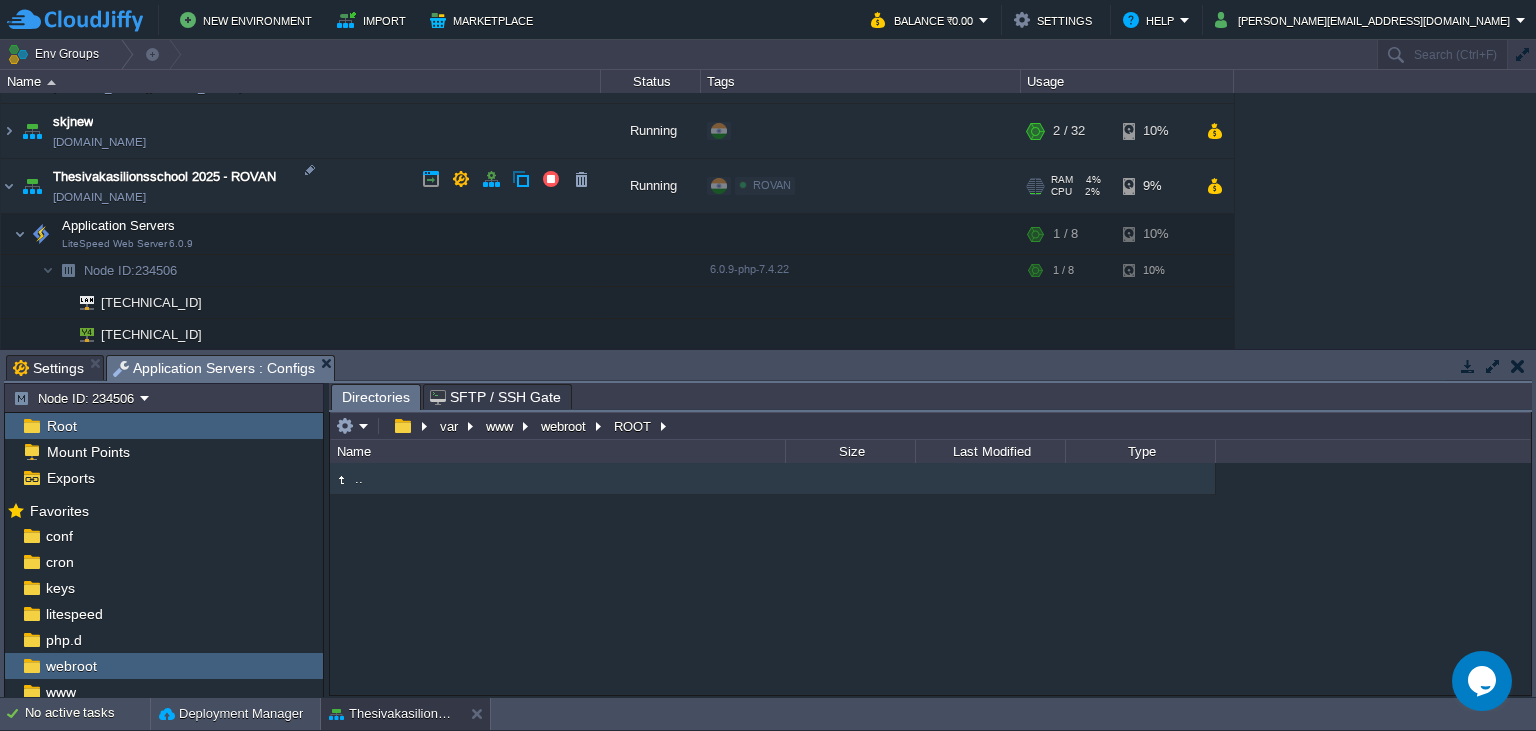 click at bounding box center [461, 179] 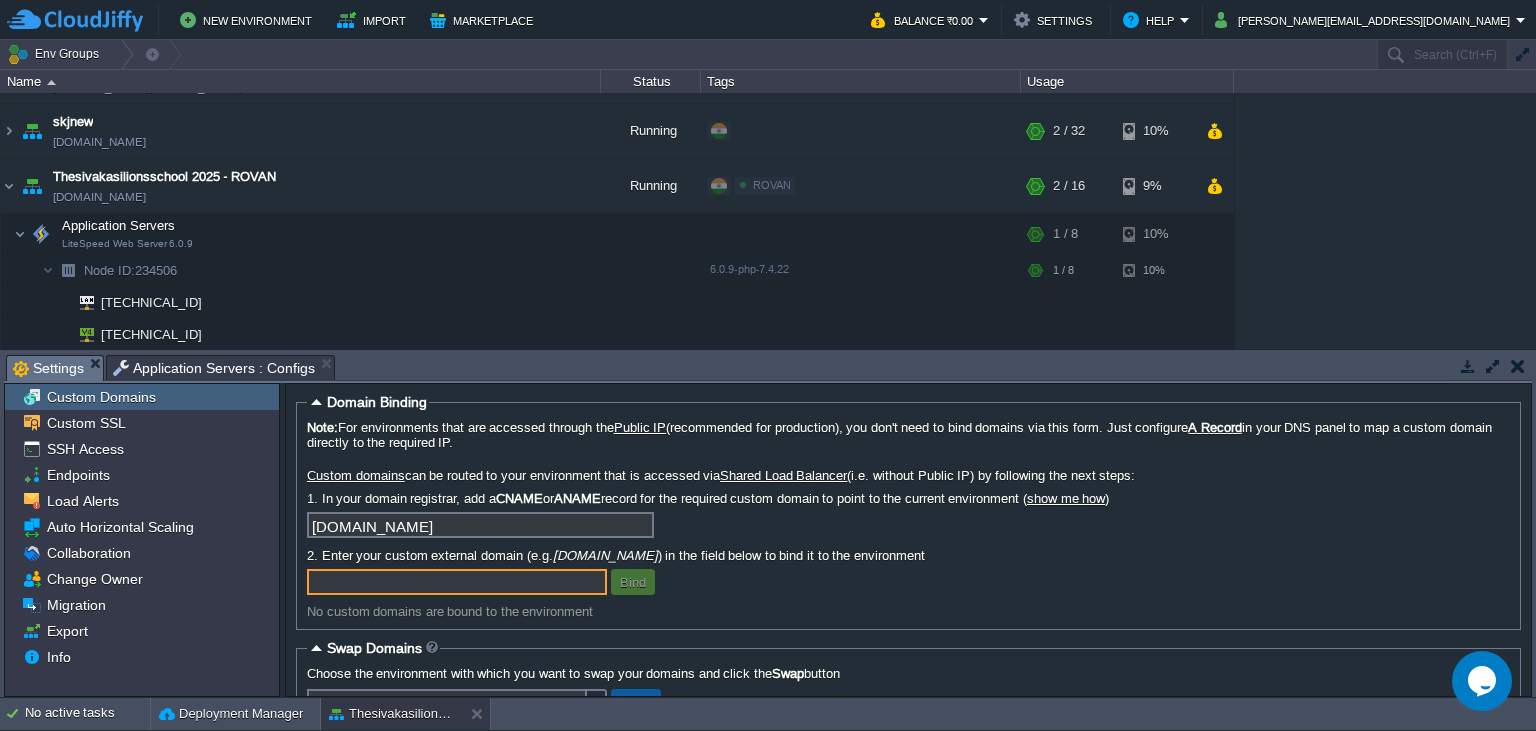 click at bounding box center (457, 582) 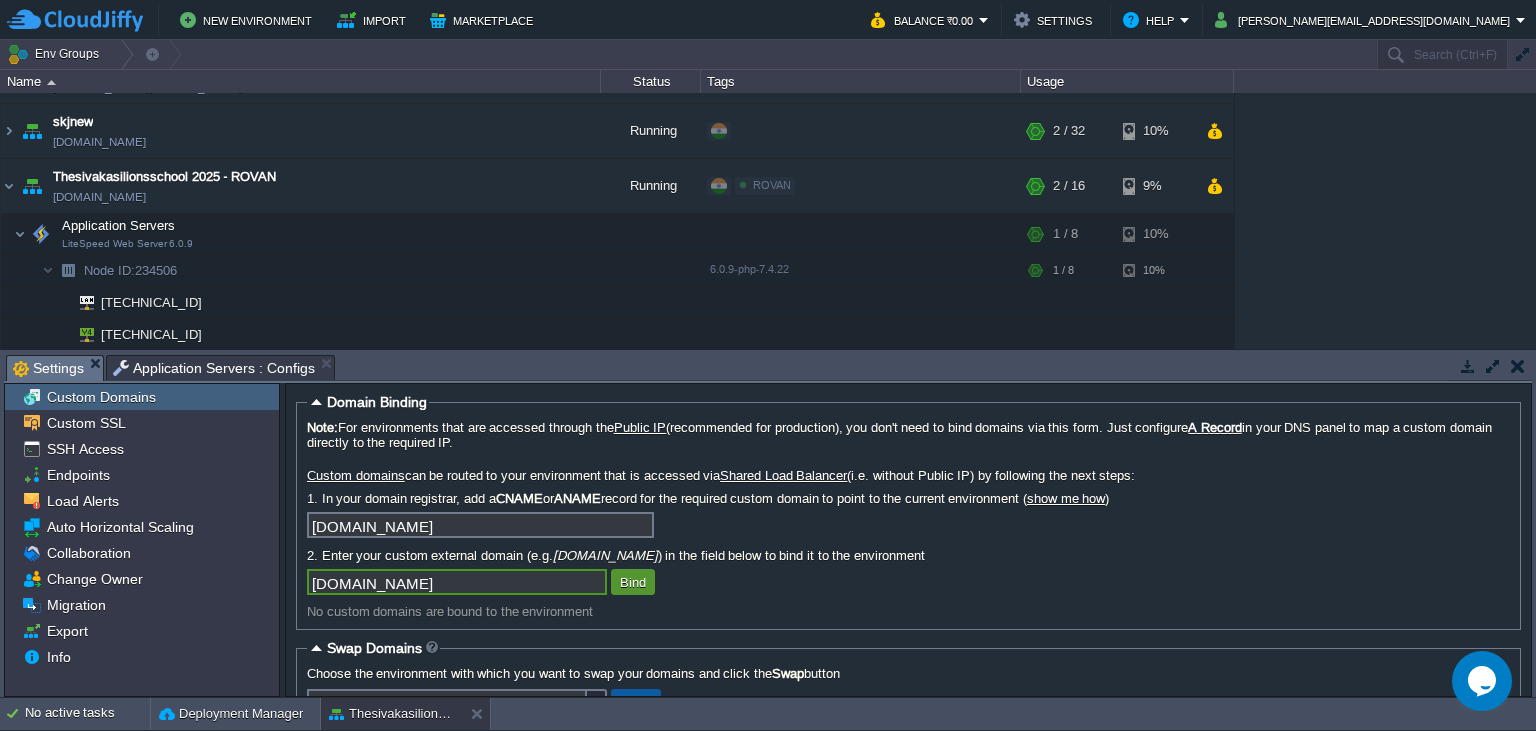 type on "[DOMAIN_NAME]" 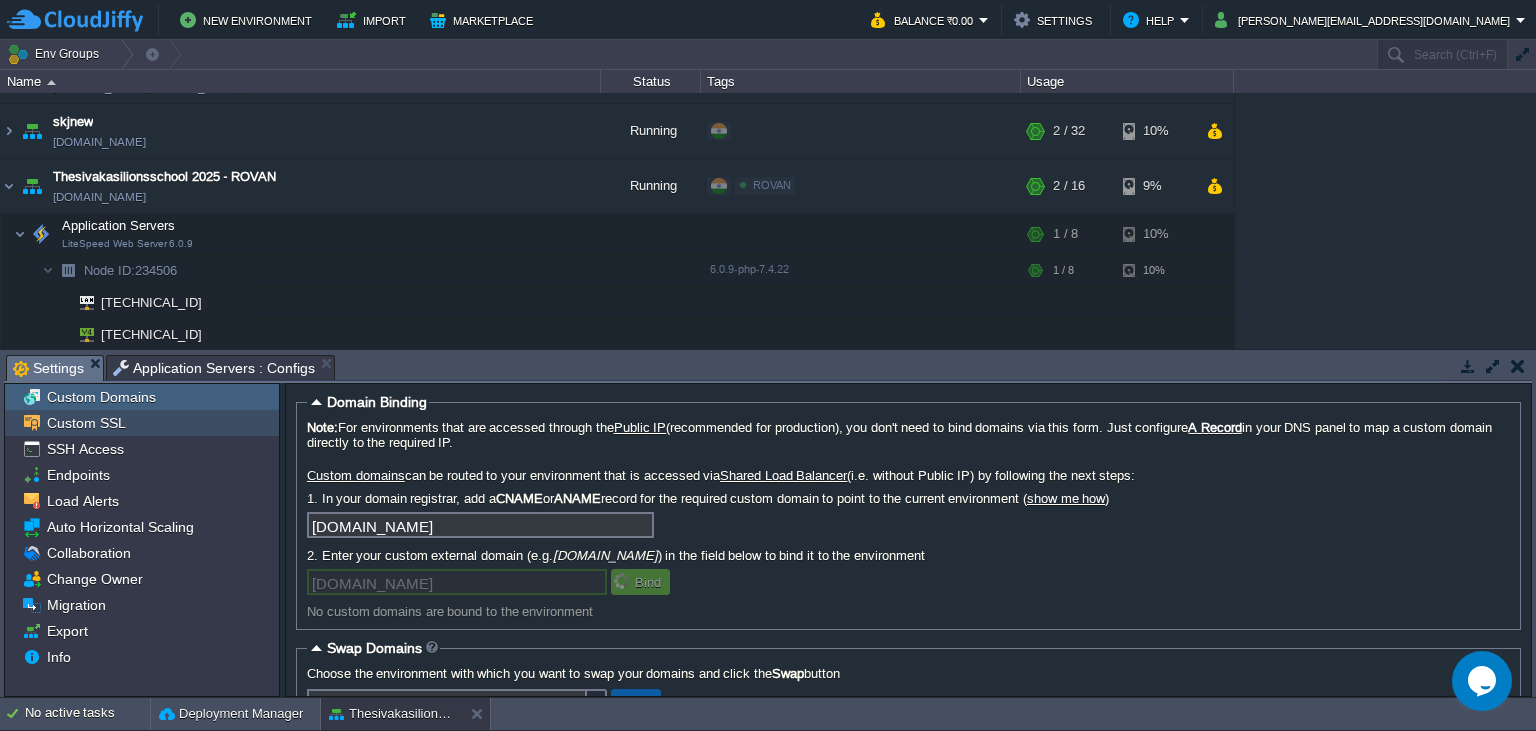 type 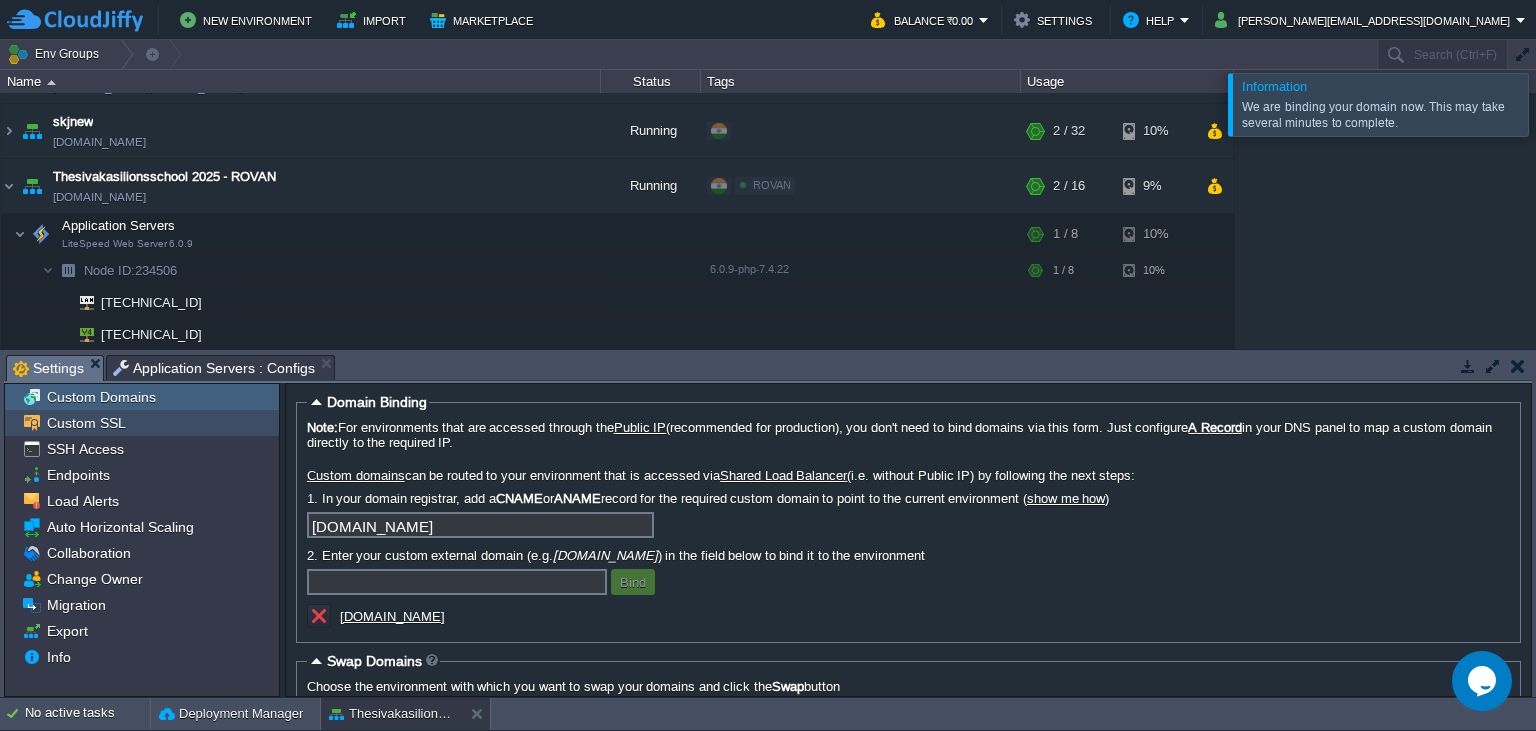 click on "Custom SSL" at bounding box center [86, 423] 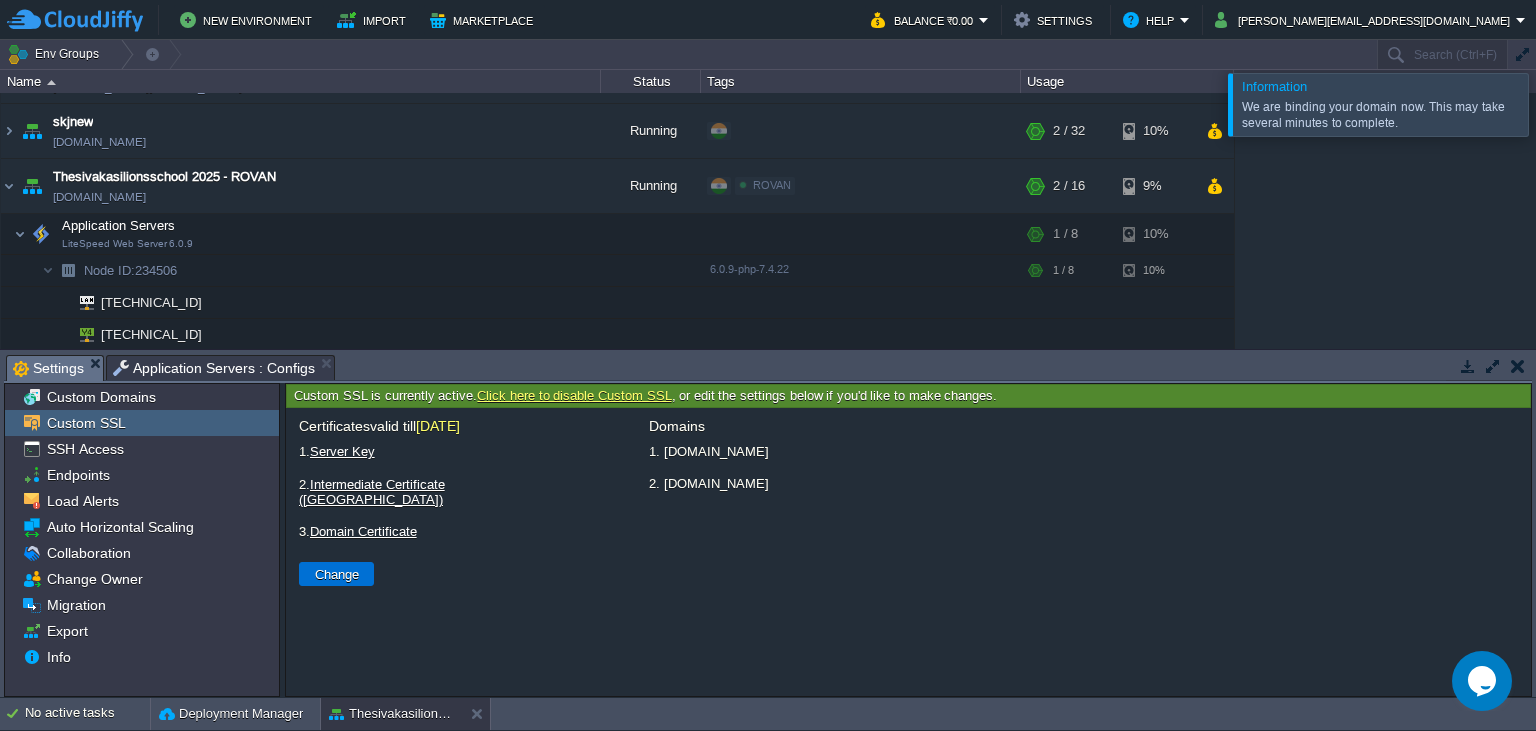 click on "Change" at bounding box center [337, 574] 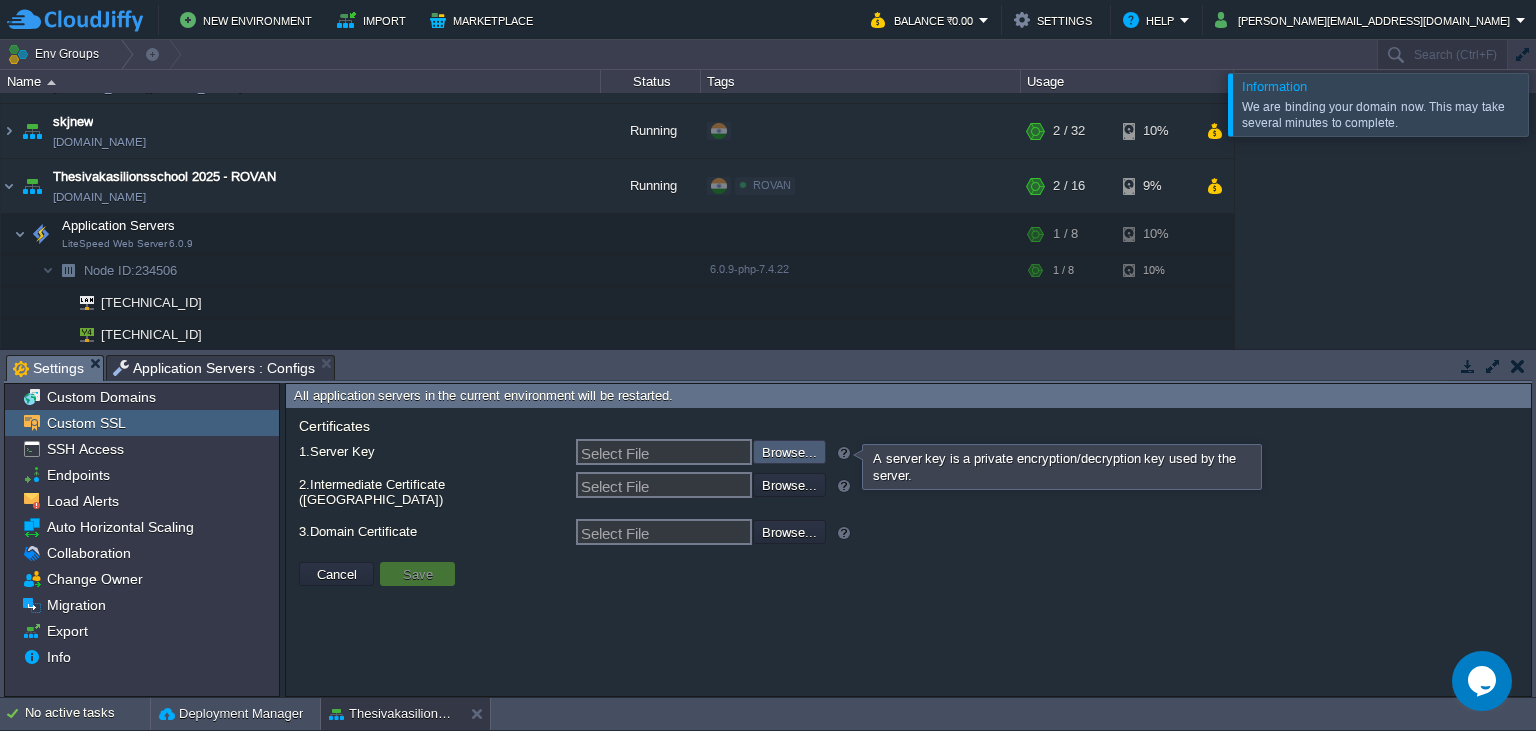 click at bounding box center [699, 451] 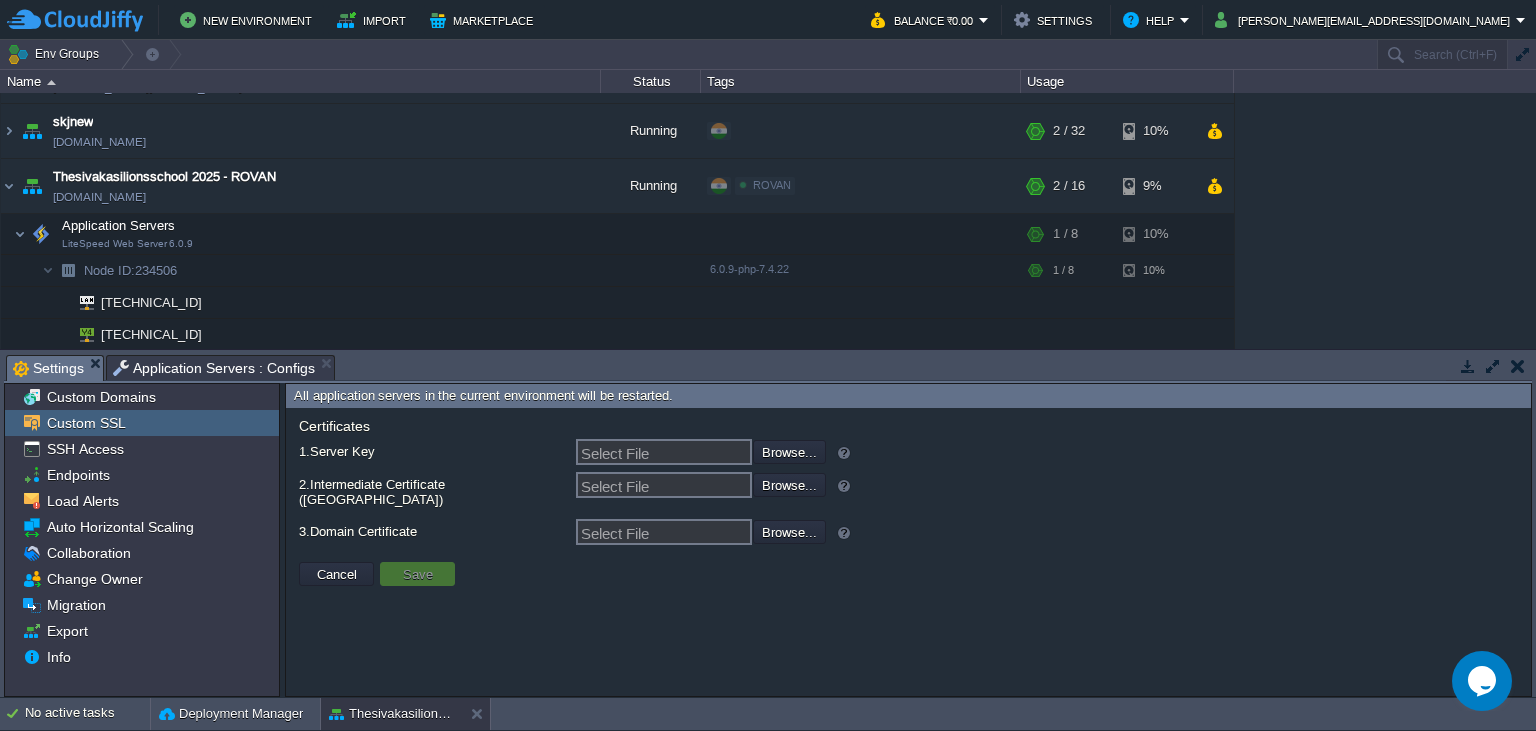 type on "C:\fakepath\erp_thesivakasilionsschool_in_KEY_2024.txt" 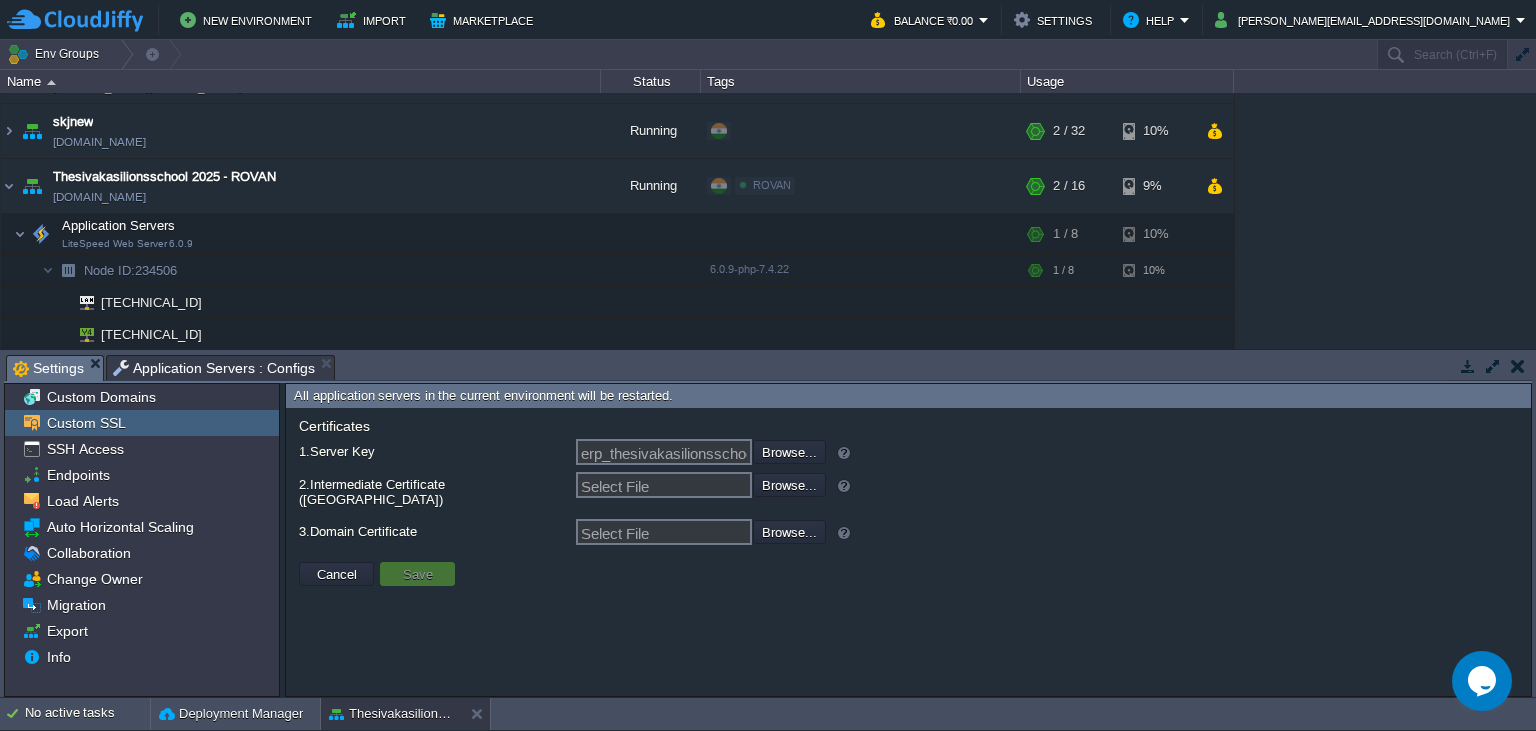 click at bounding box center (699, 484) 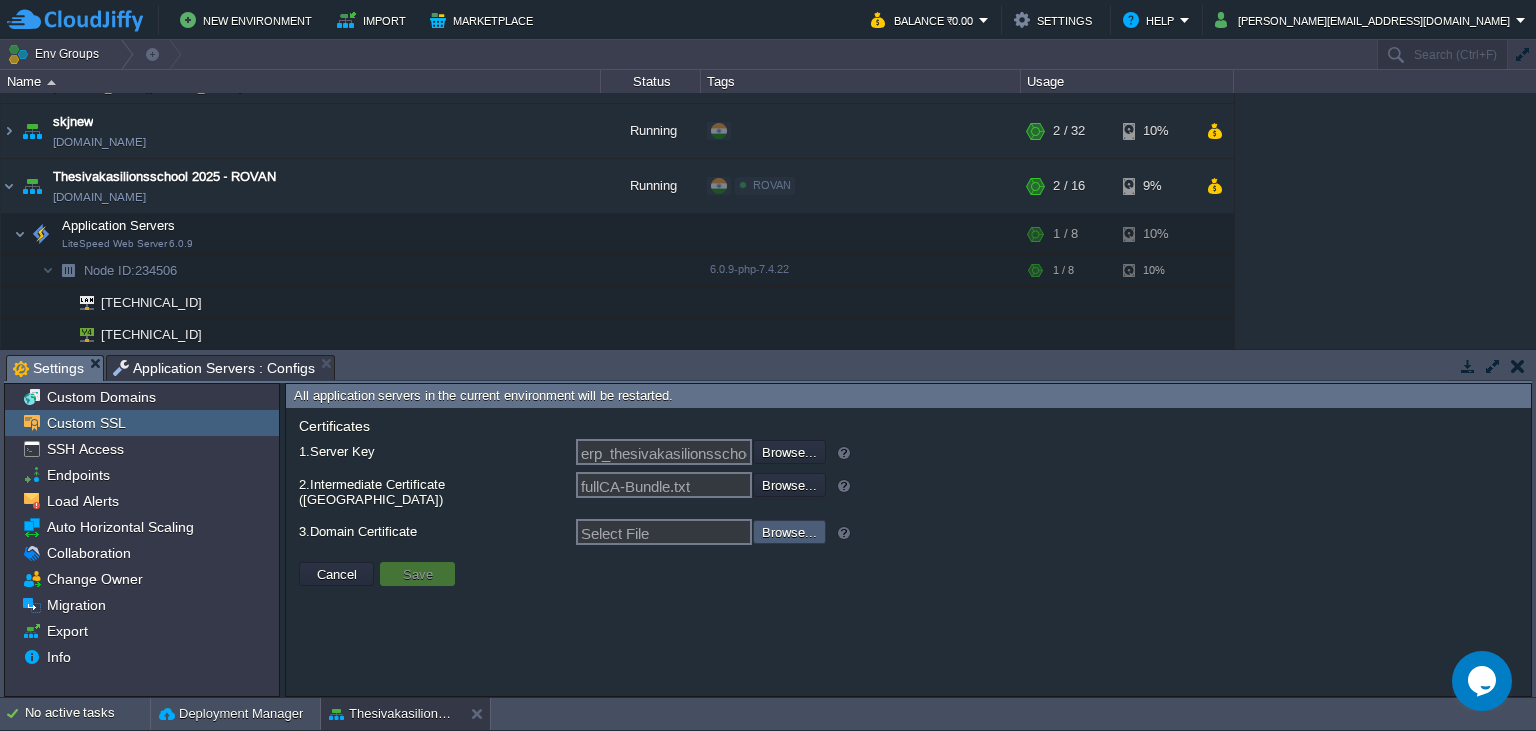 click at bounding box center [699, 531] 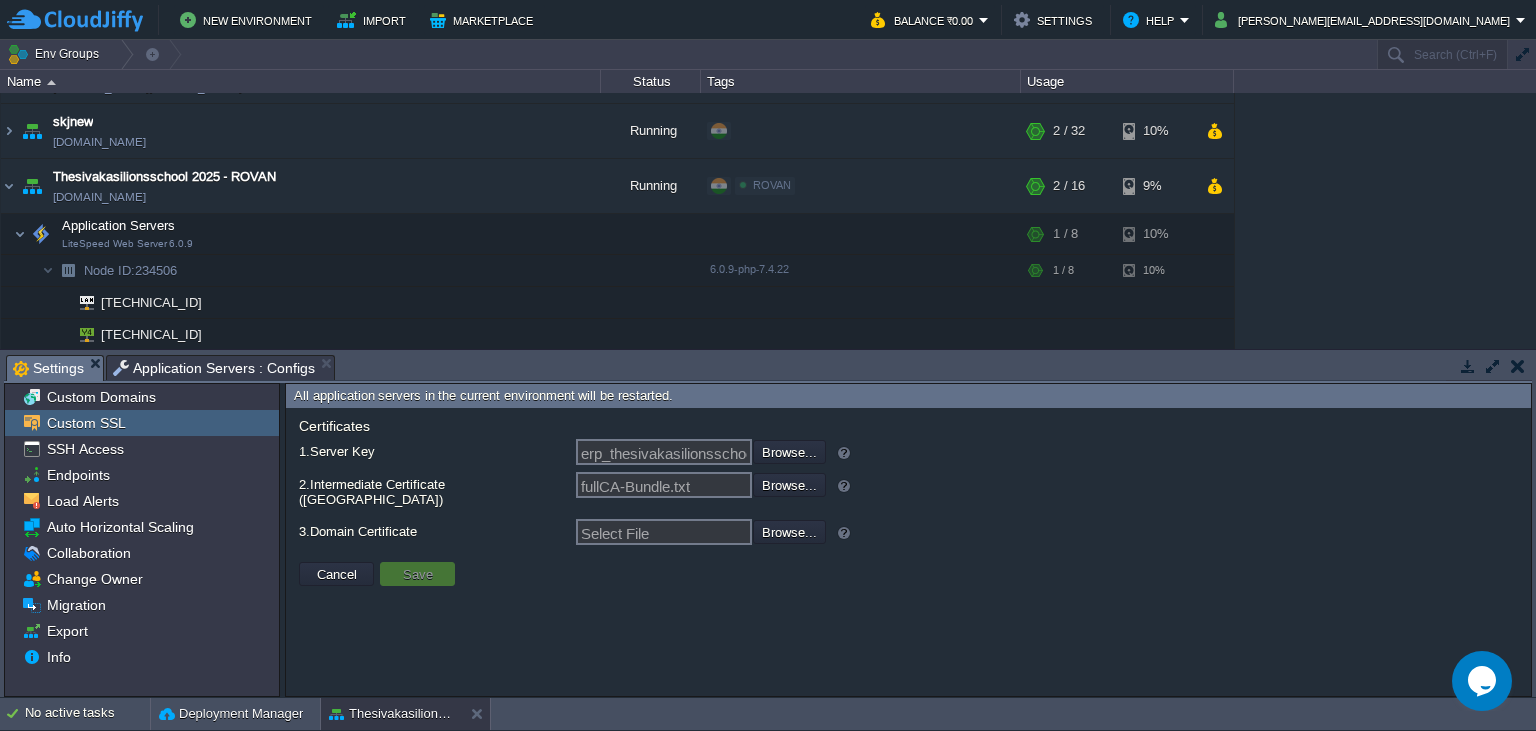type on "C:\fakepath\erp_thesivakasilionsschool_in_CRT_2024.txt" 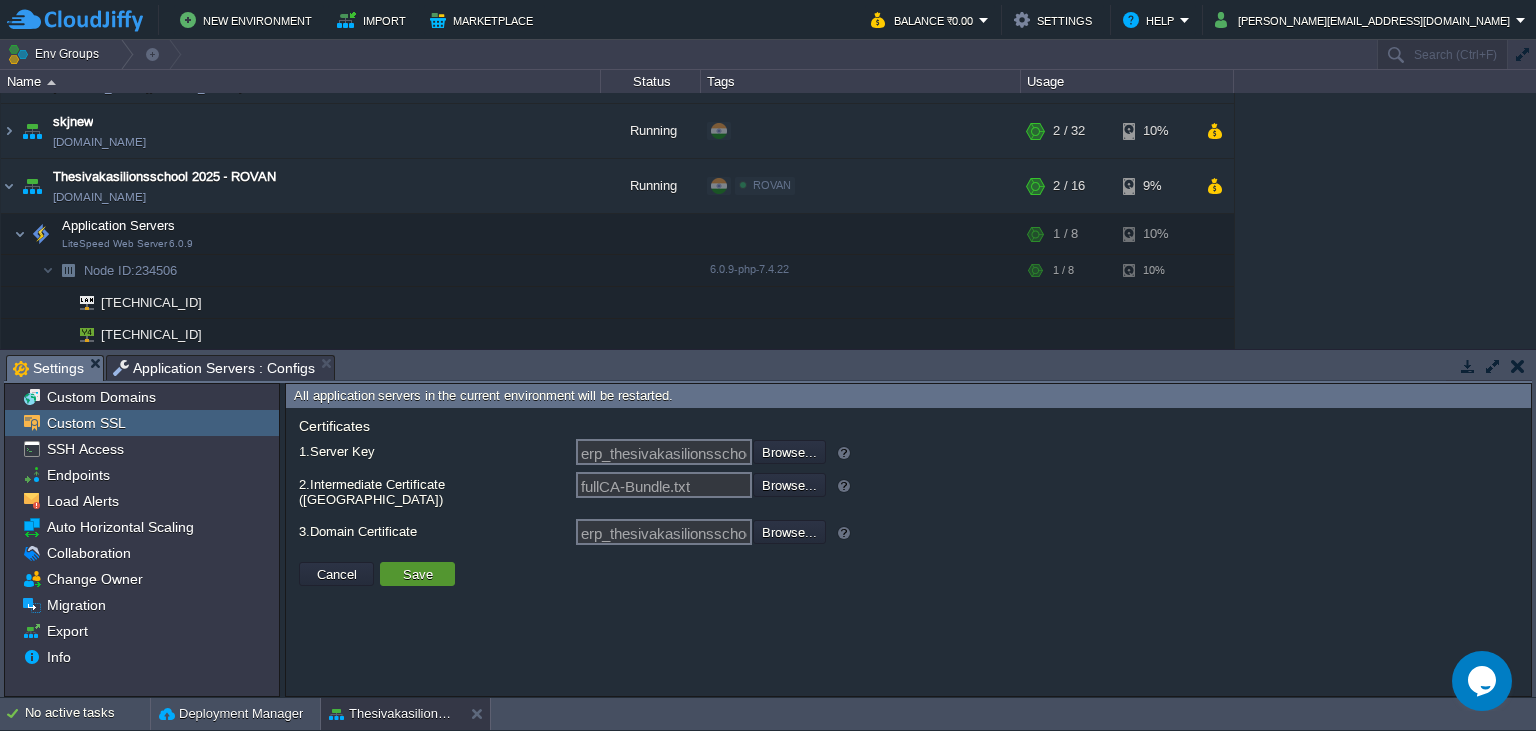 click on "Save" at bounding box center (418, 574) 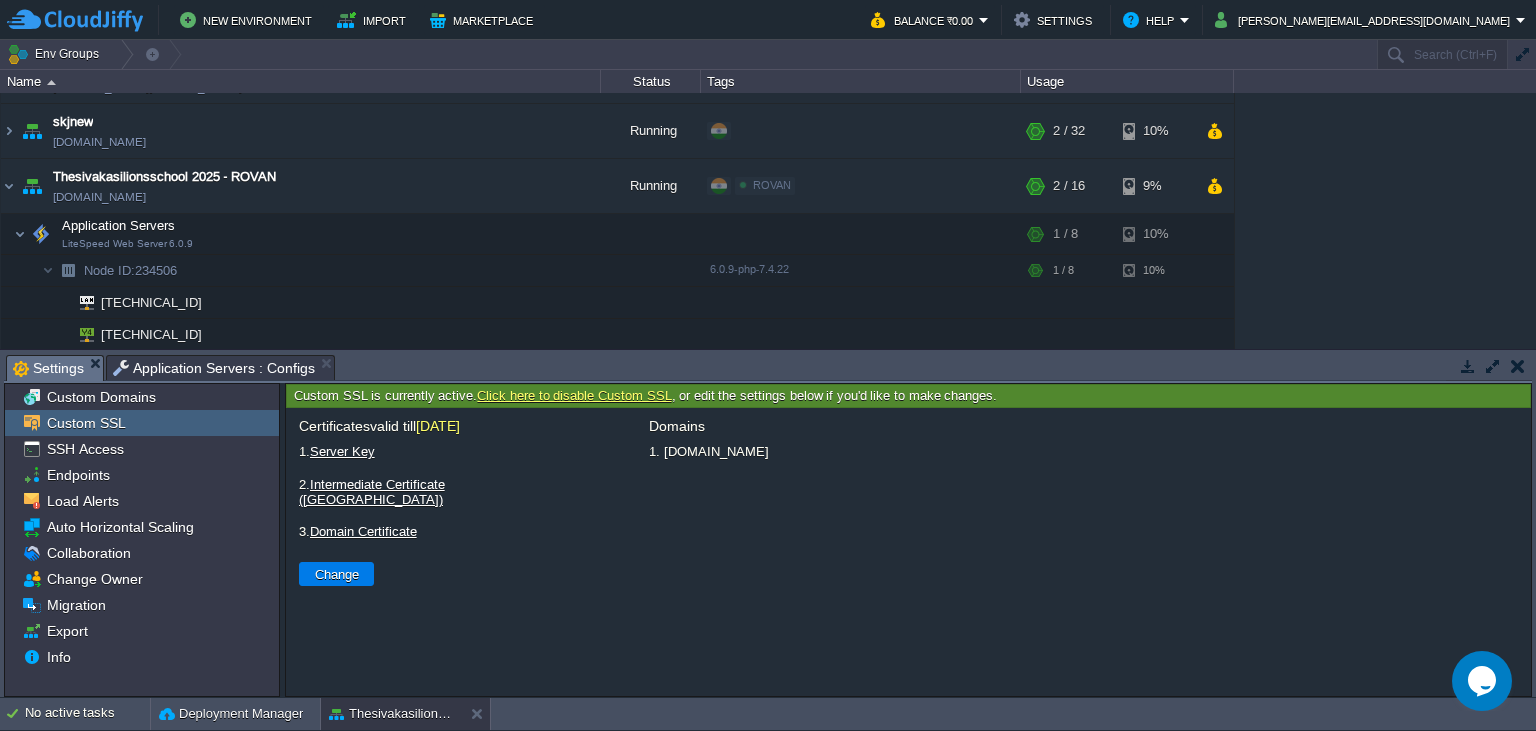 click on "New Environment Import Marketplace Bonus ₹0.00 Upgrade Account Balance ₹0.00 Settings Help [PERSON_NAME][EMAIL_ADDRESS][DOMAIN_NAME]         Env Groups                     Search (Ctrl+F)         auto-gen Name Status Tags Usage aaa2024new [DOMAIN_NAME] Running                                                                                                                                 ROVAN                           Edit                                                                                                                                                            RAM                 12%                                         CPU                 1%                             3 / 16                    11%       adm-madura-Mly [DOMAIN_NAME] Running                                                                                                                                 ROVAN                           Edit" at bounding box center [768, 365] 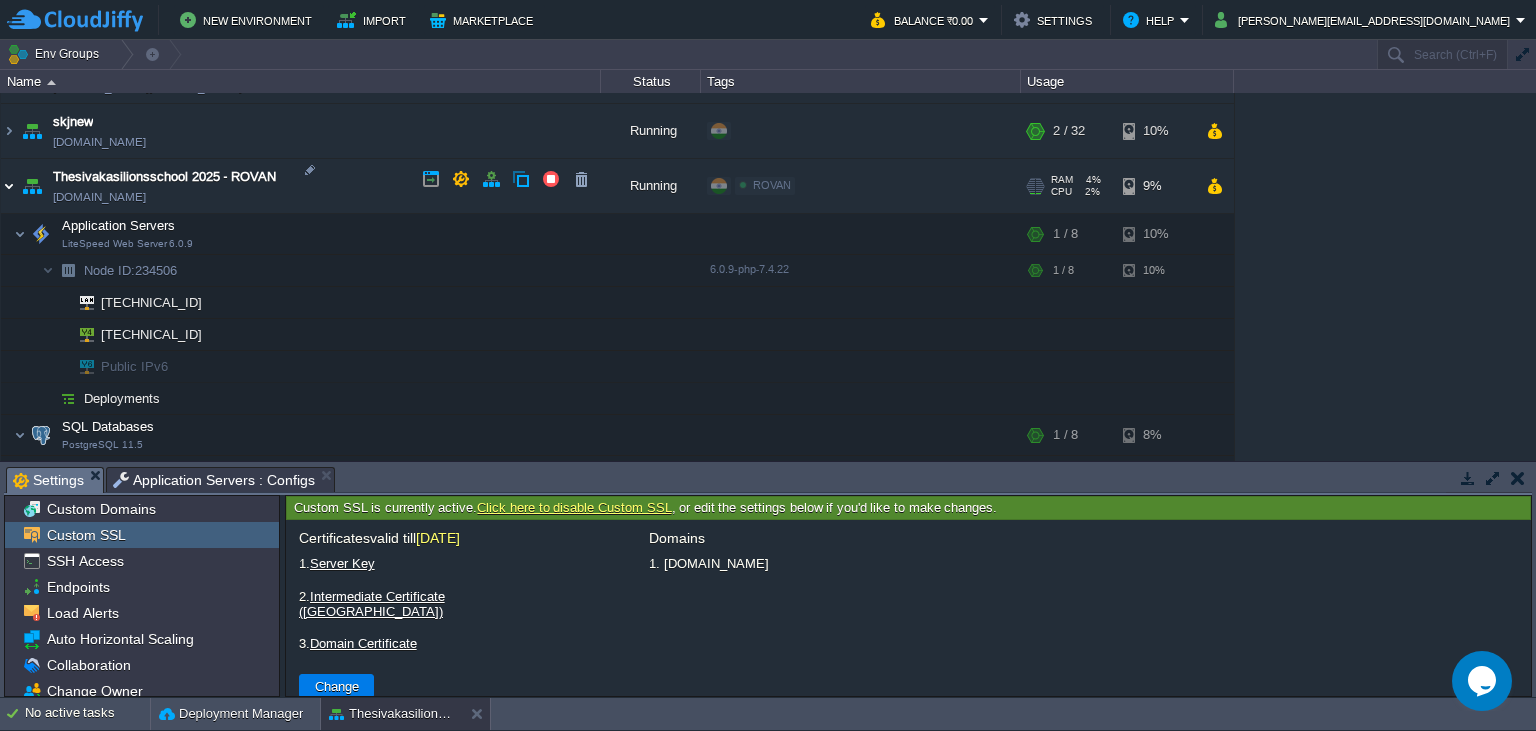 click at bounding box center [9, 186] 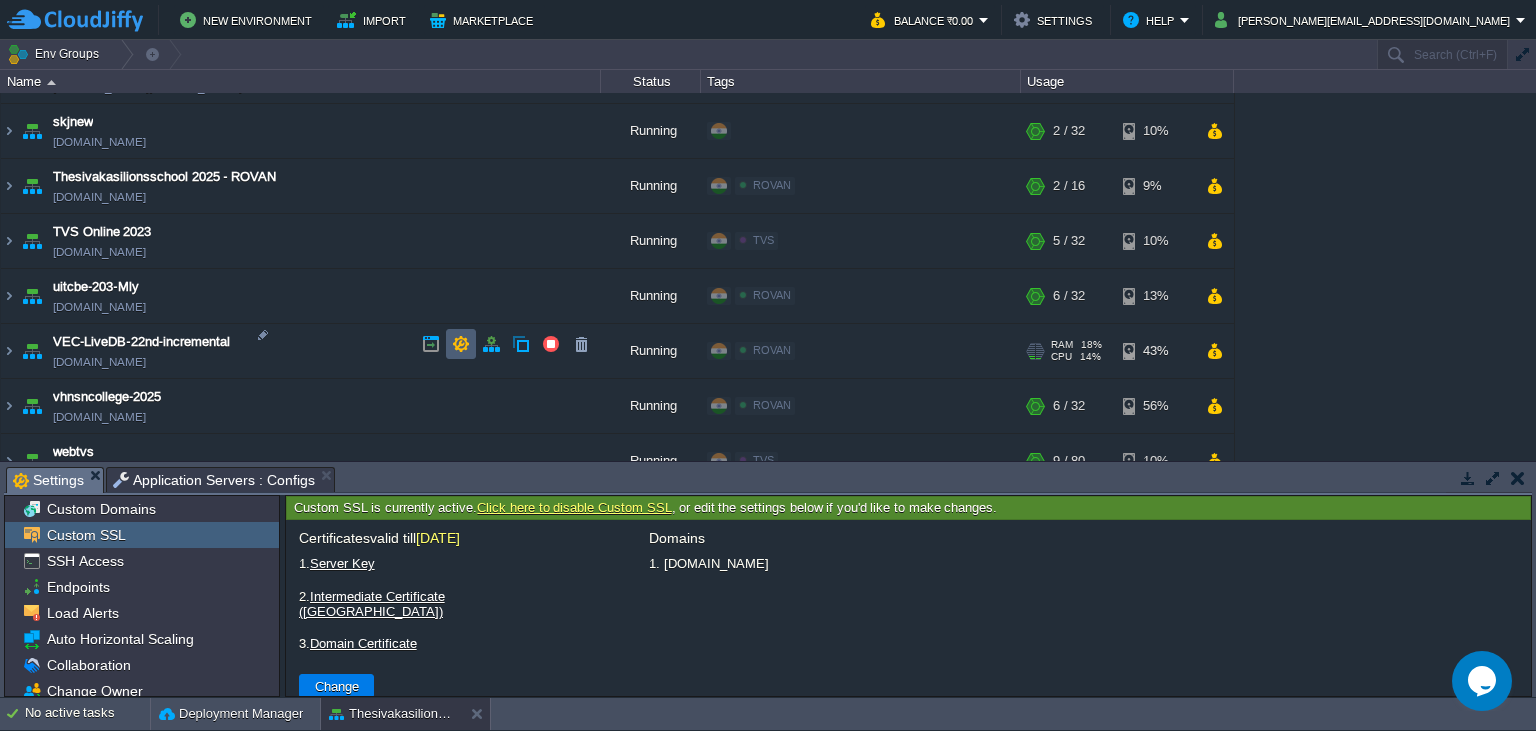 scroll, scrollTop: 1989, scrollLeft: 0, axis: vertical 